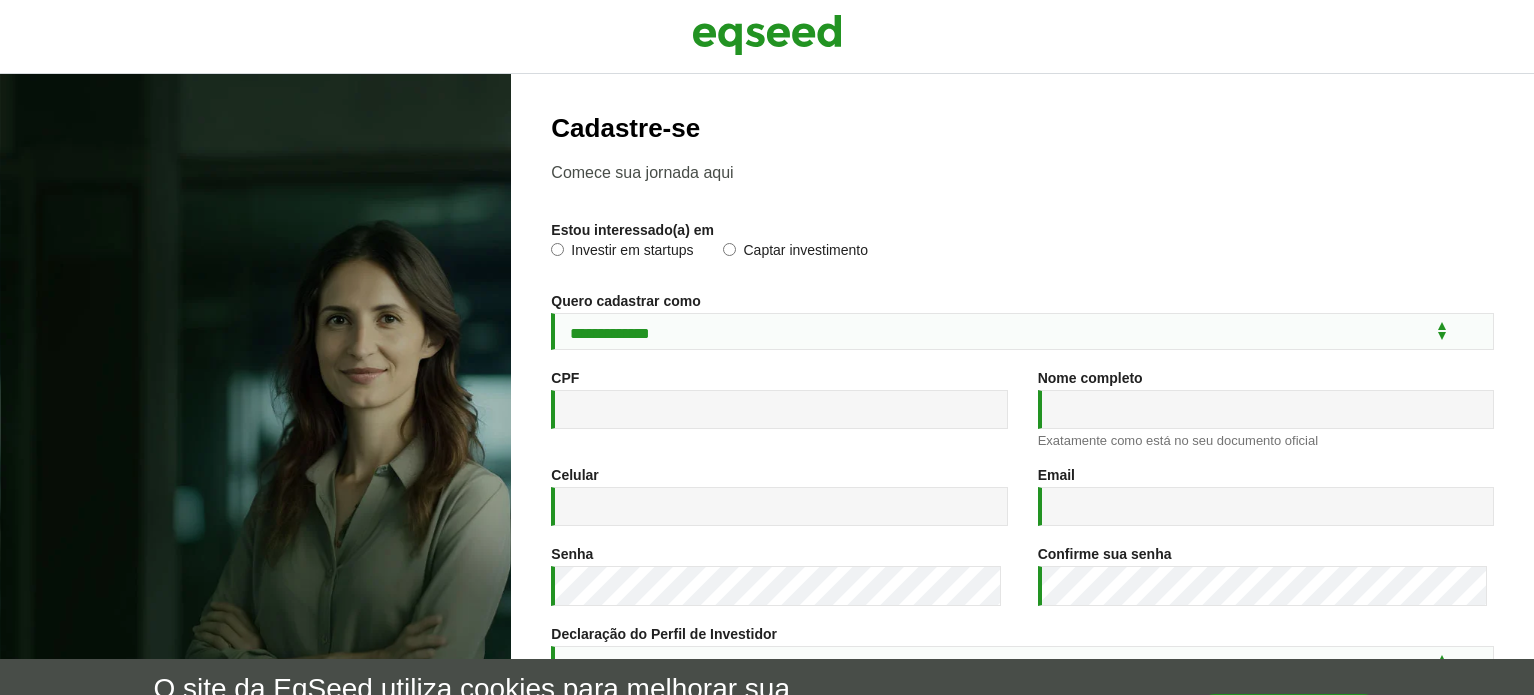 scroll, scrollTop: 0, scrollLeft: 0, axis: both 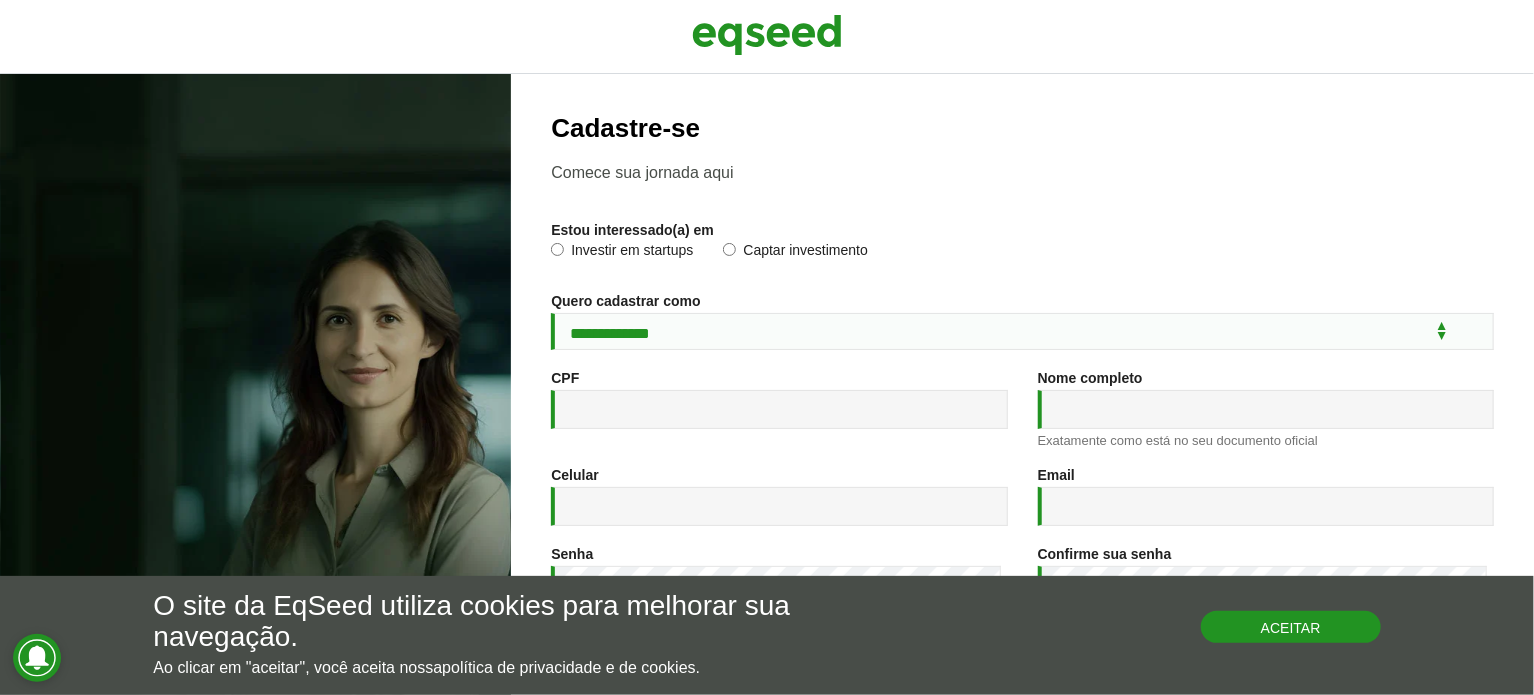click on "Aceitar" at bounding box center (1291, 627) 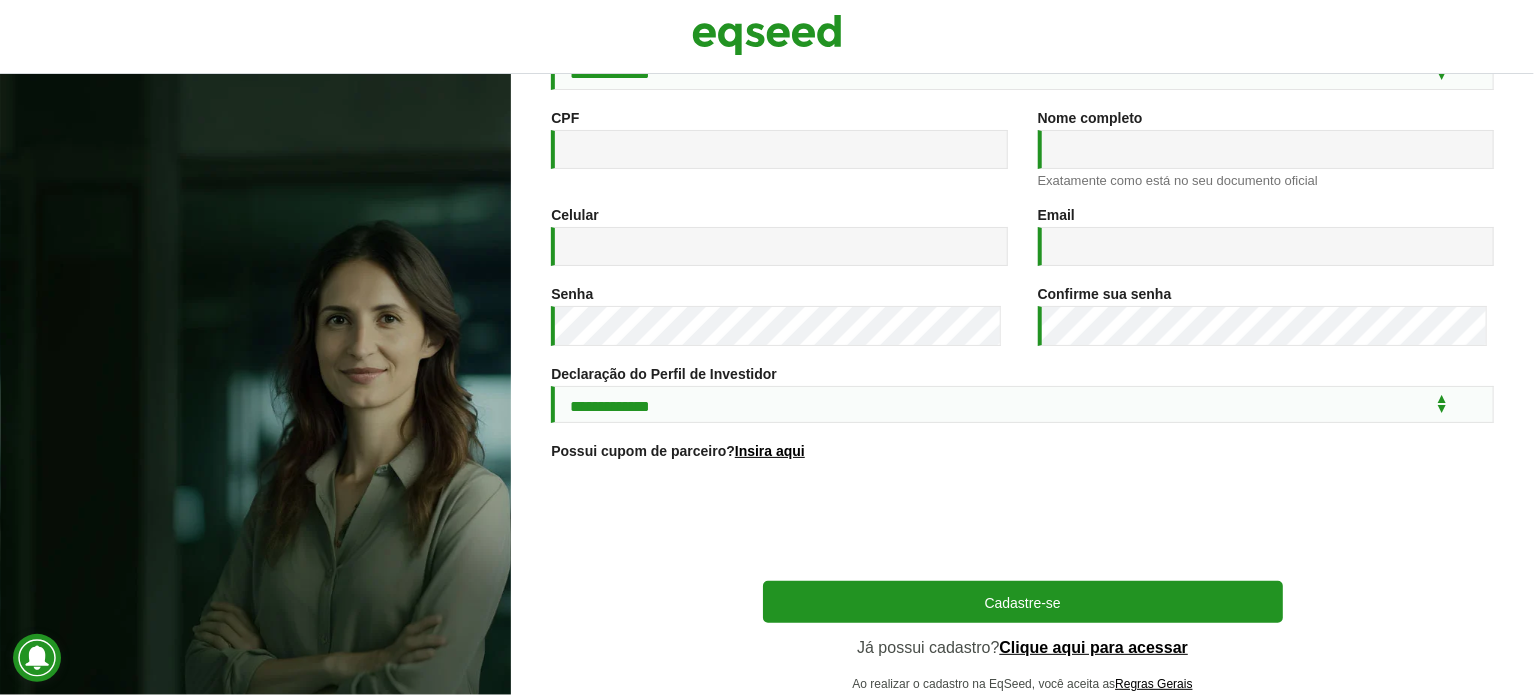 scroll, scrollTop: 332, scrollLeft: 0, axis: vertical 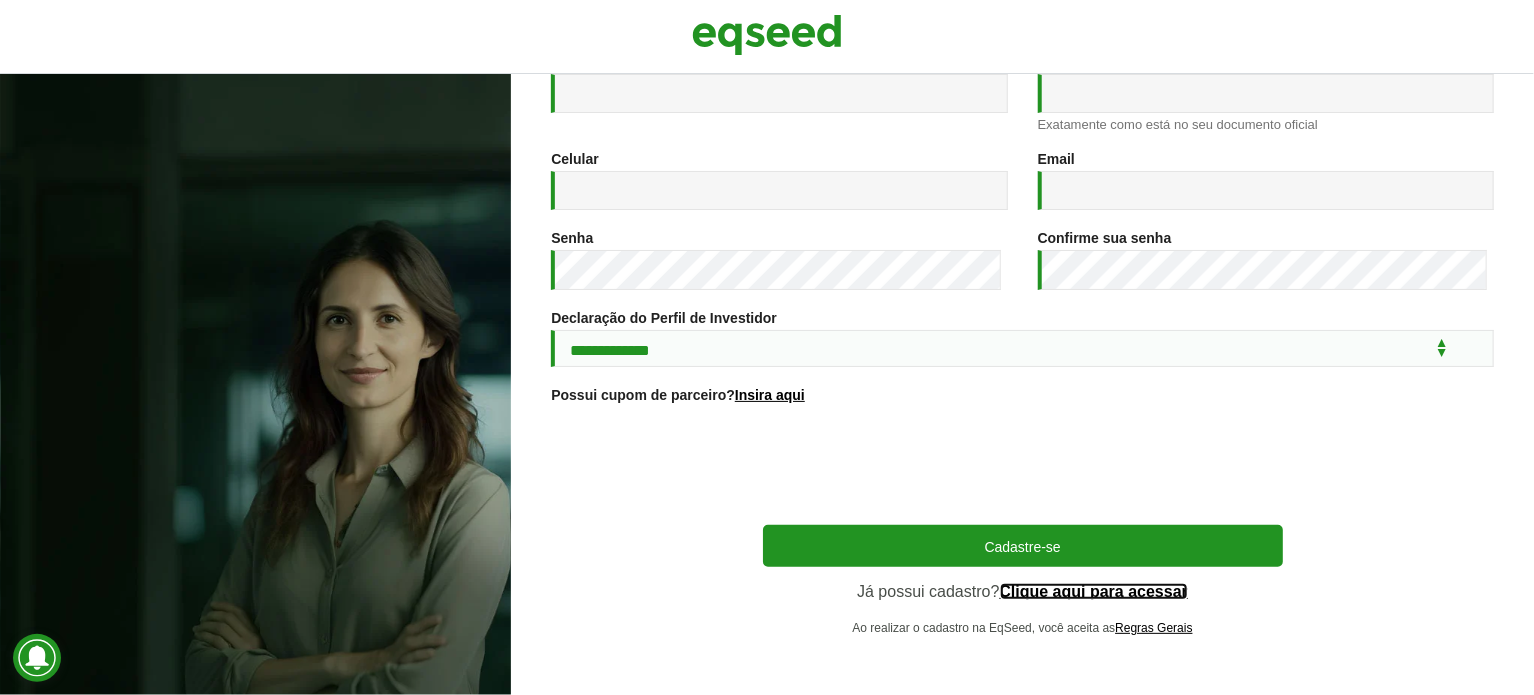 click on "Clique aqui para acessar" at bounding box center [1094, 592] 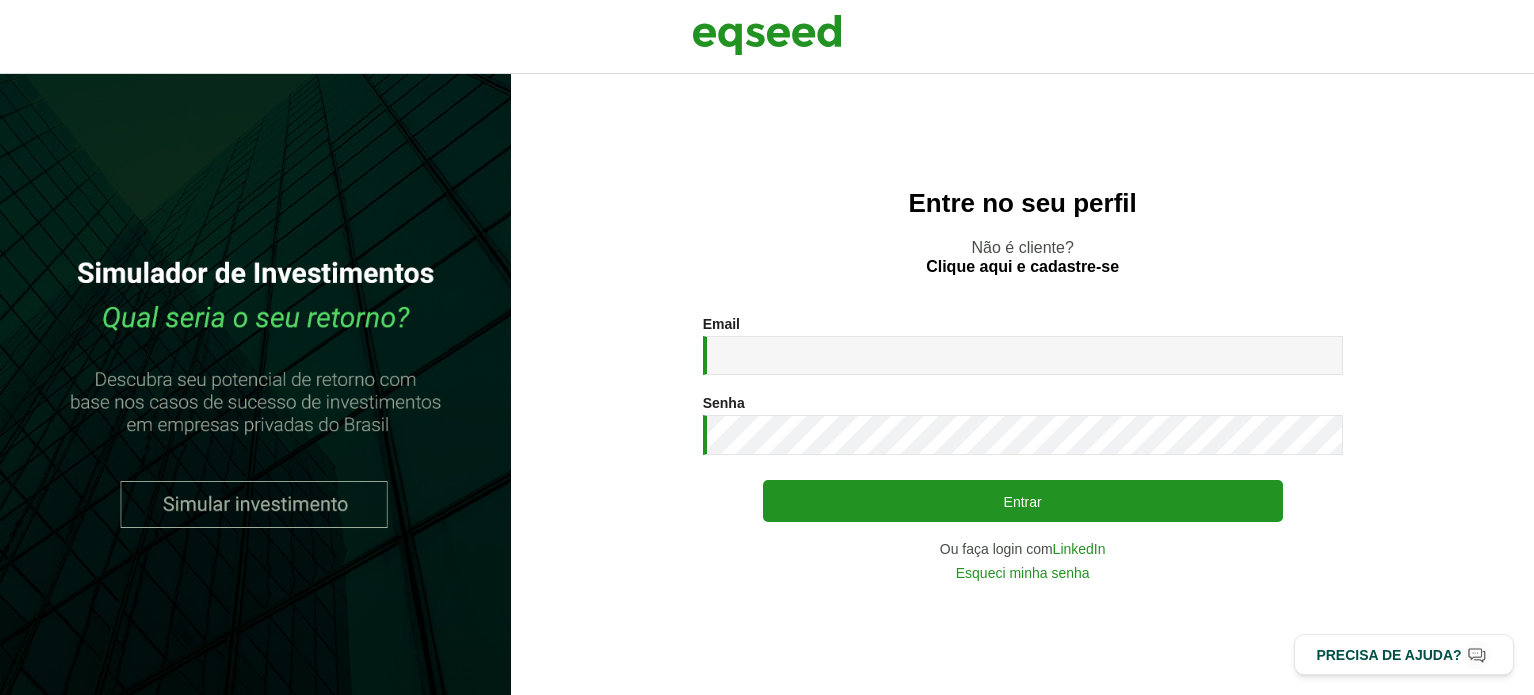 scroll, scrollTop: 0, scrollLeft: 0, axis: both 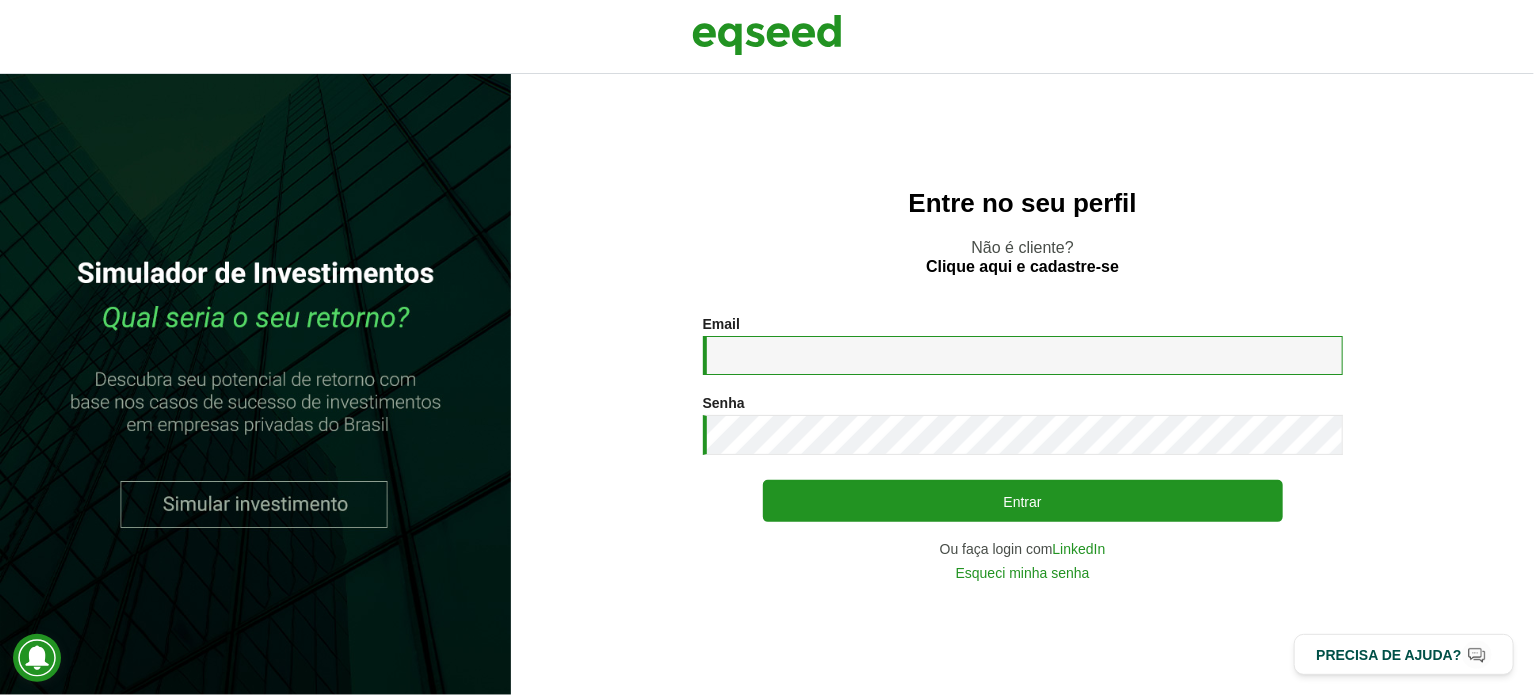 click on "Email  *" at bounding box center (1023, 355) 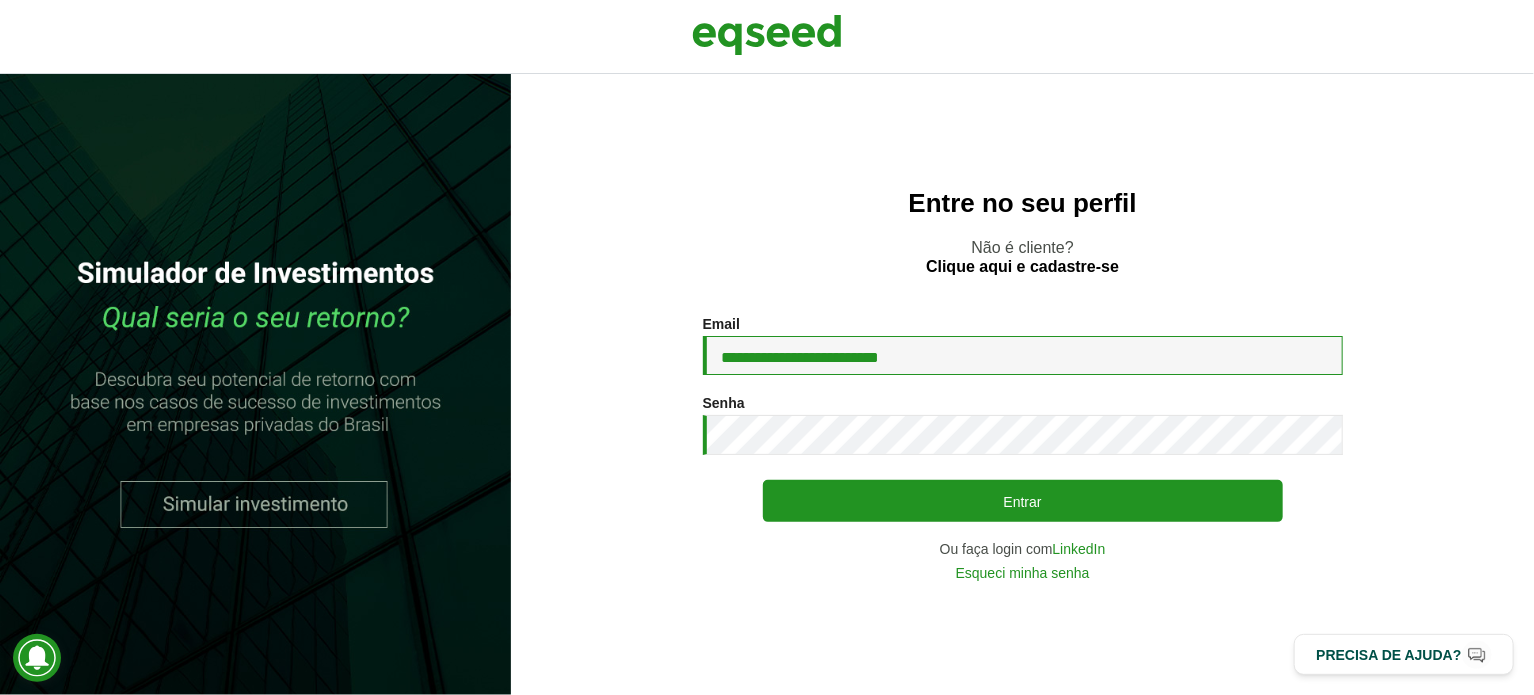 type on "**********" 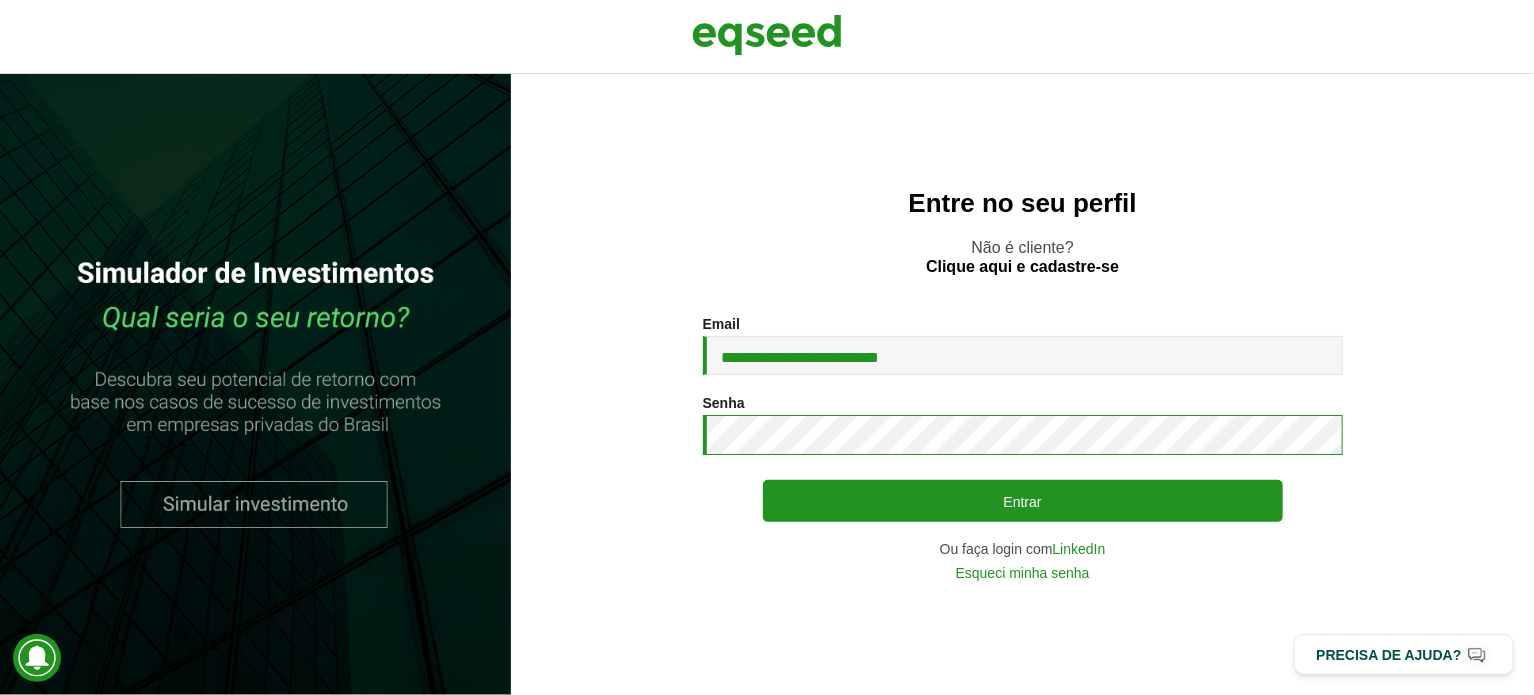 click on "Entrar" at bounding box center (1023, 501) 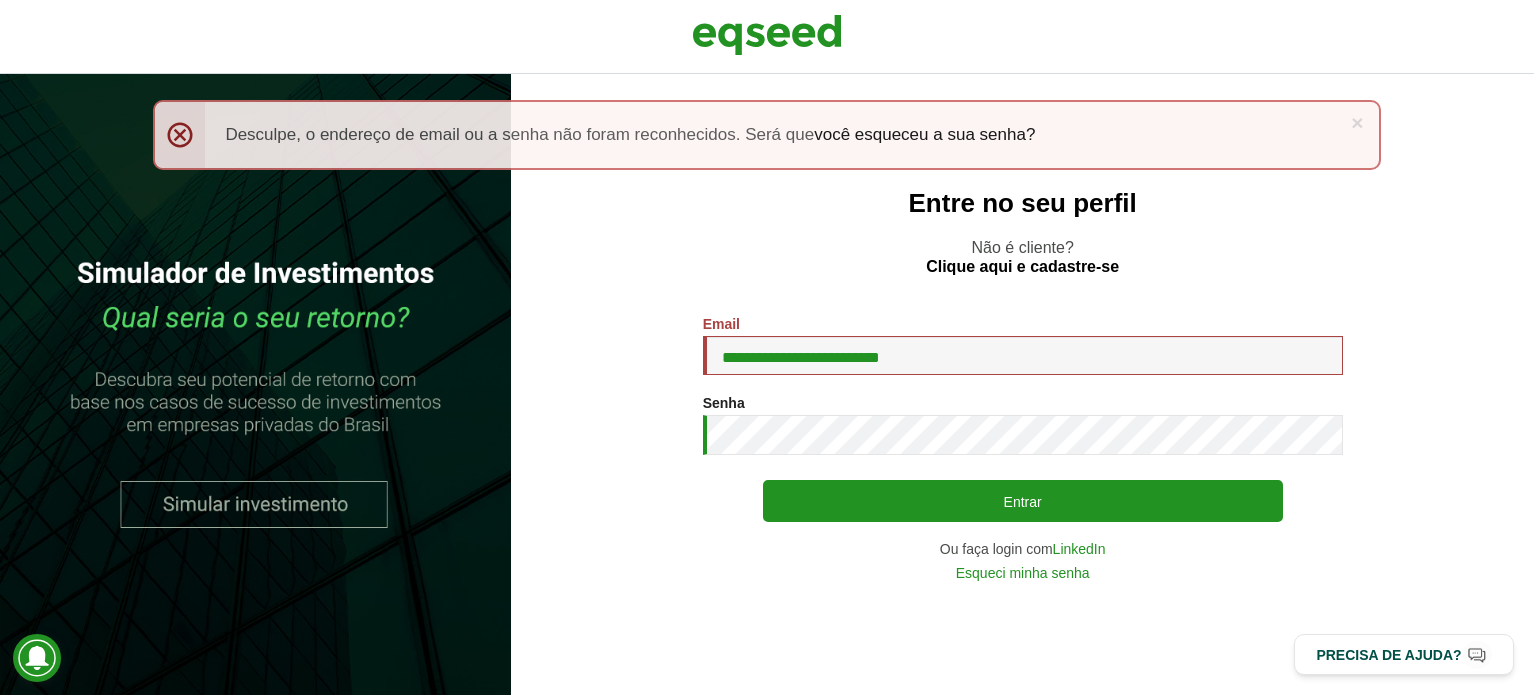 scroll, scrollTop: 0, scrollLeft: 0, axis: both 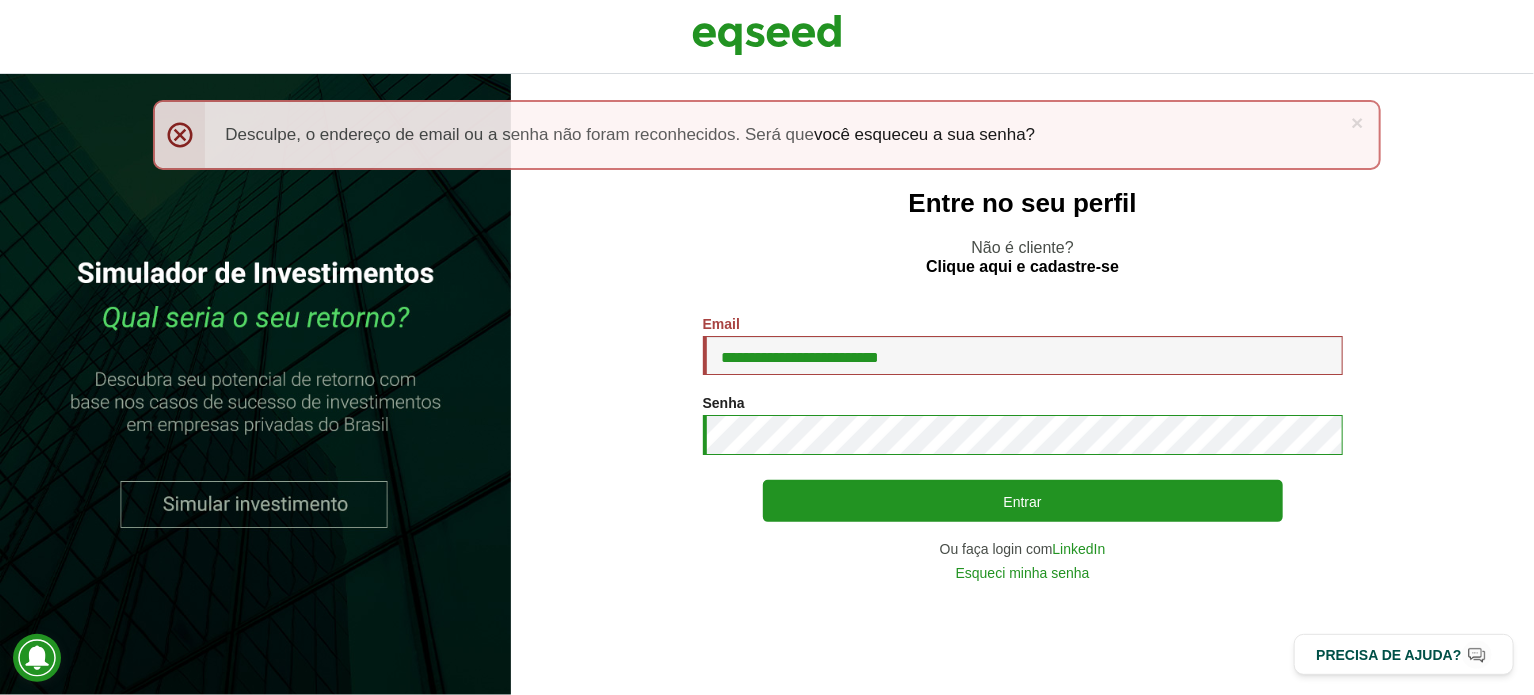 click on "Entrar" at bounding box center [1023, 501] 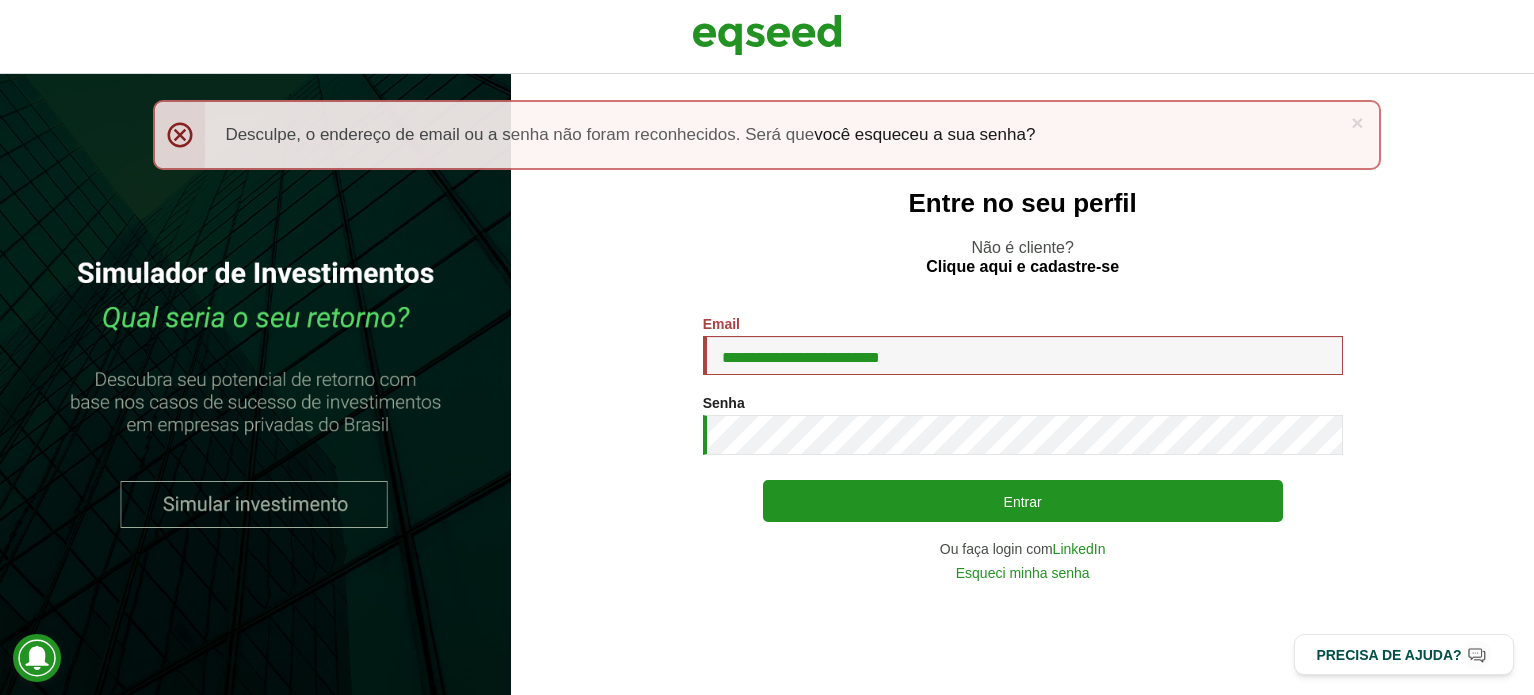 scroll, scrollTop: 0, scrollLeft: 0, axis: both 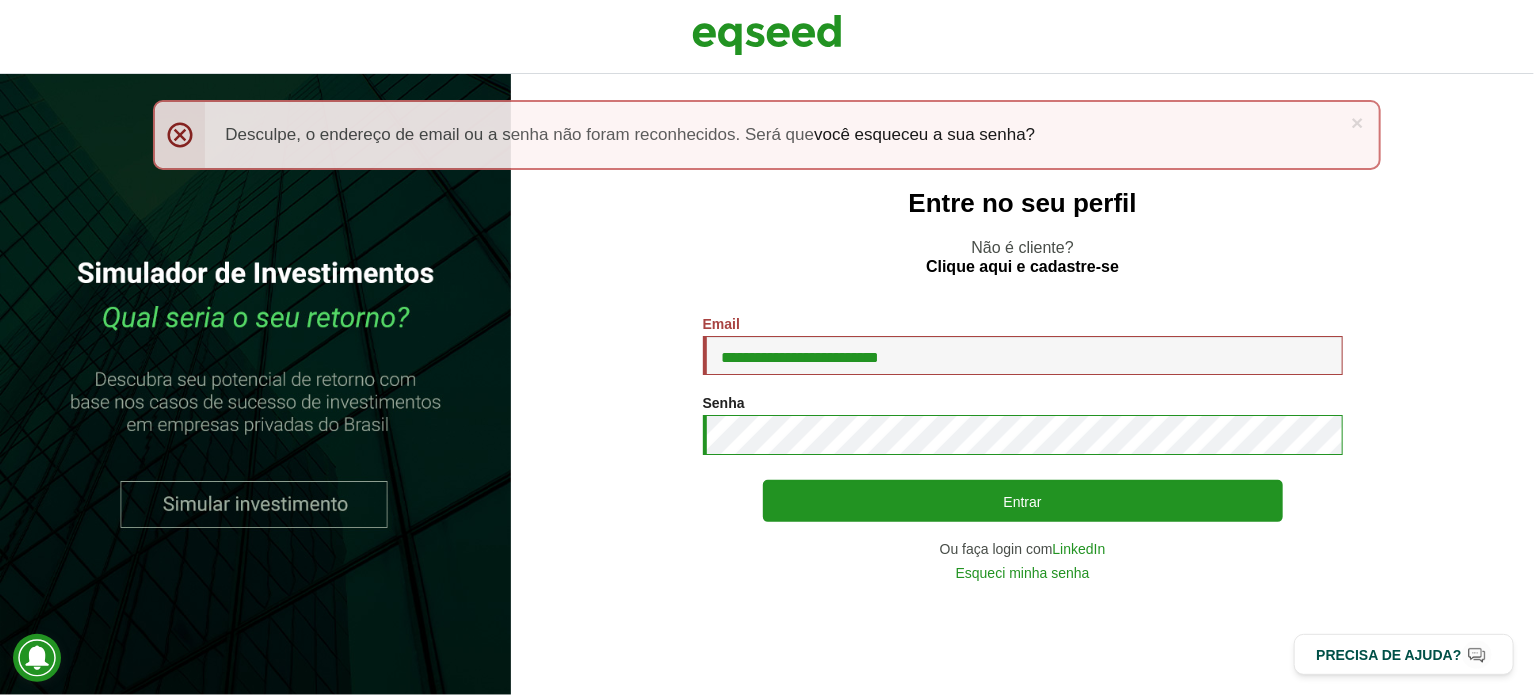 click on "Entrar" at bounding box center [1023, 501] 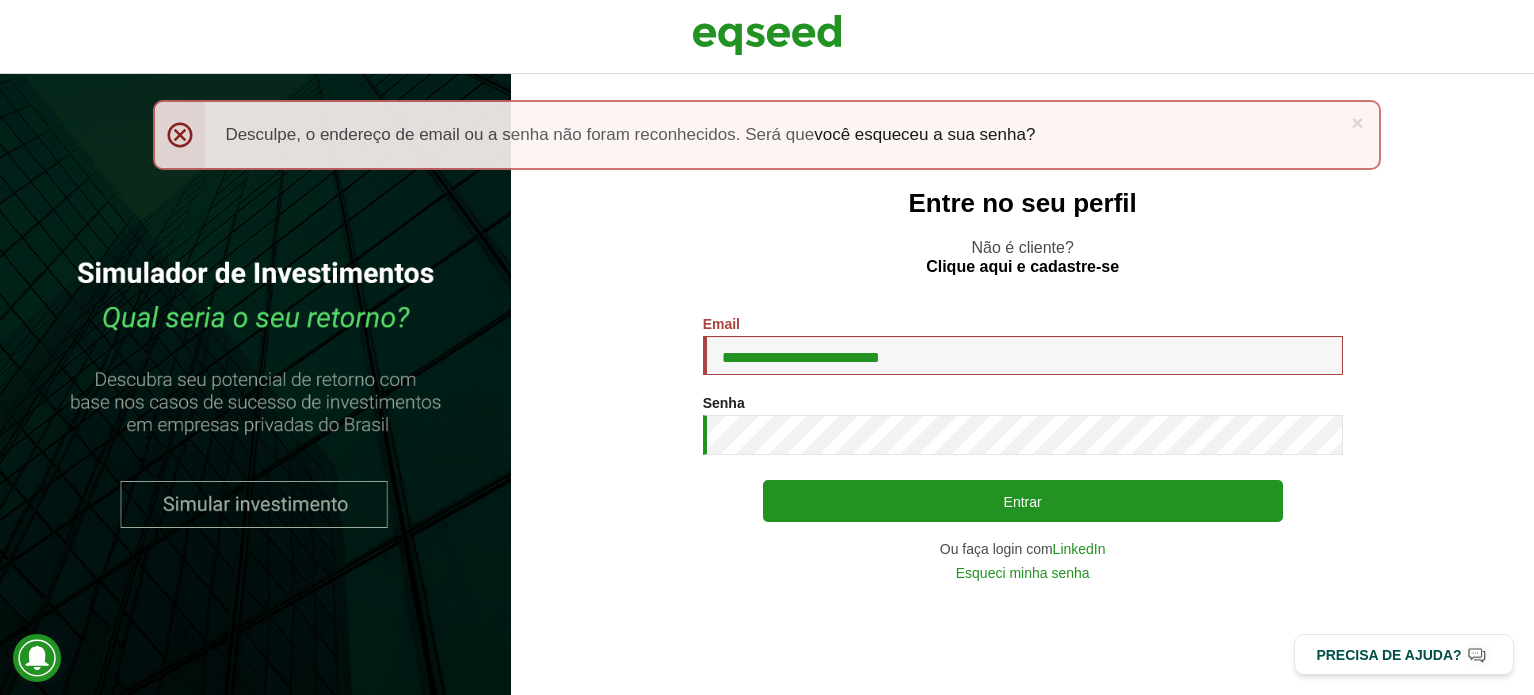 scroll, scrollTop: 0, scrollLeft: 0, axis: both 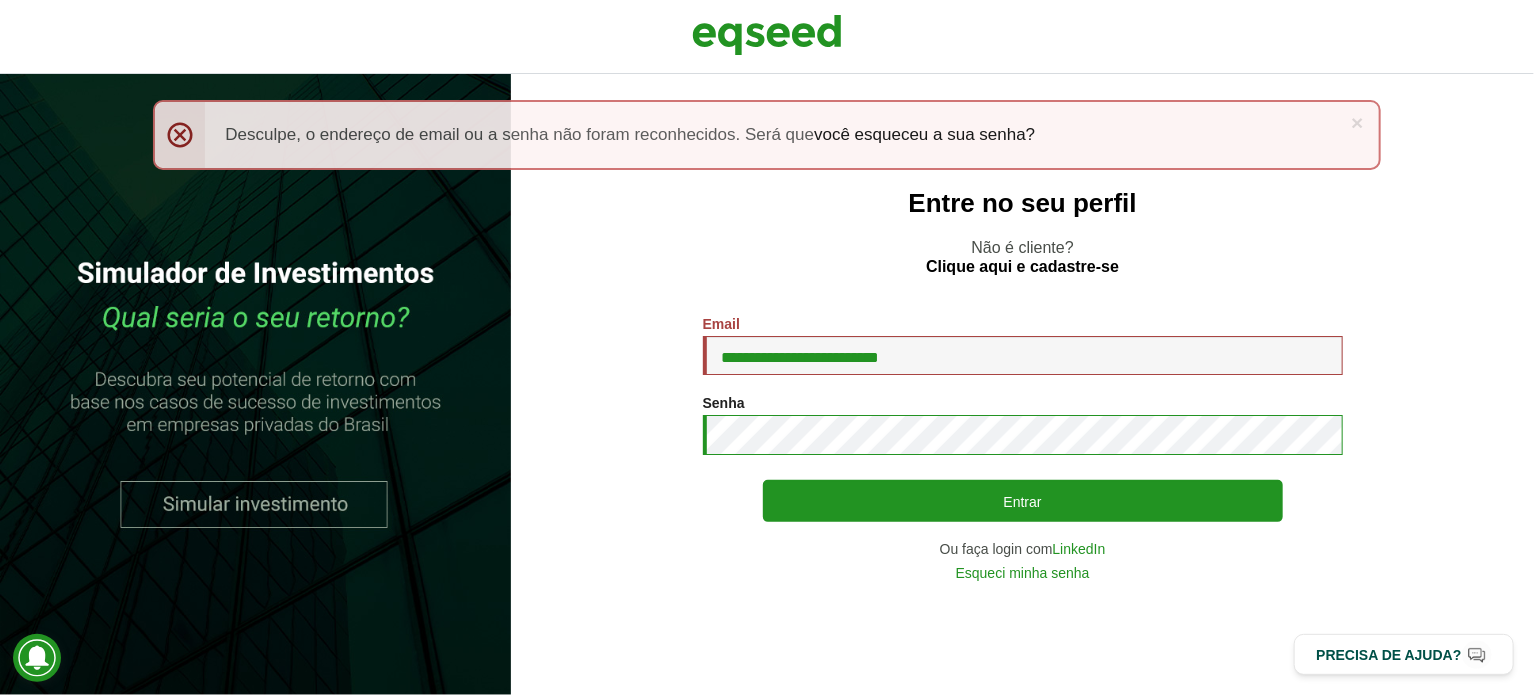 click on "Entrar" at bounding box center [1023, 501] 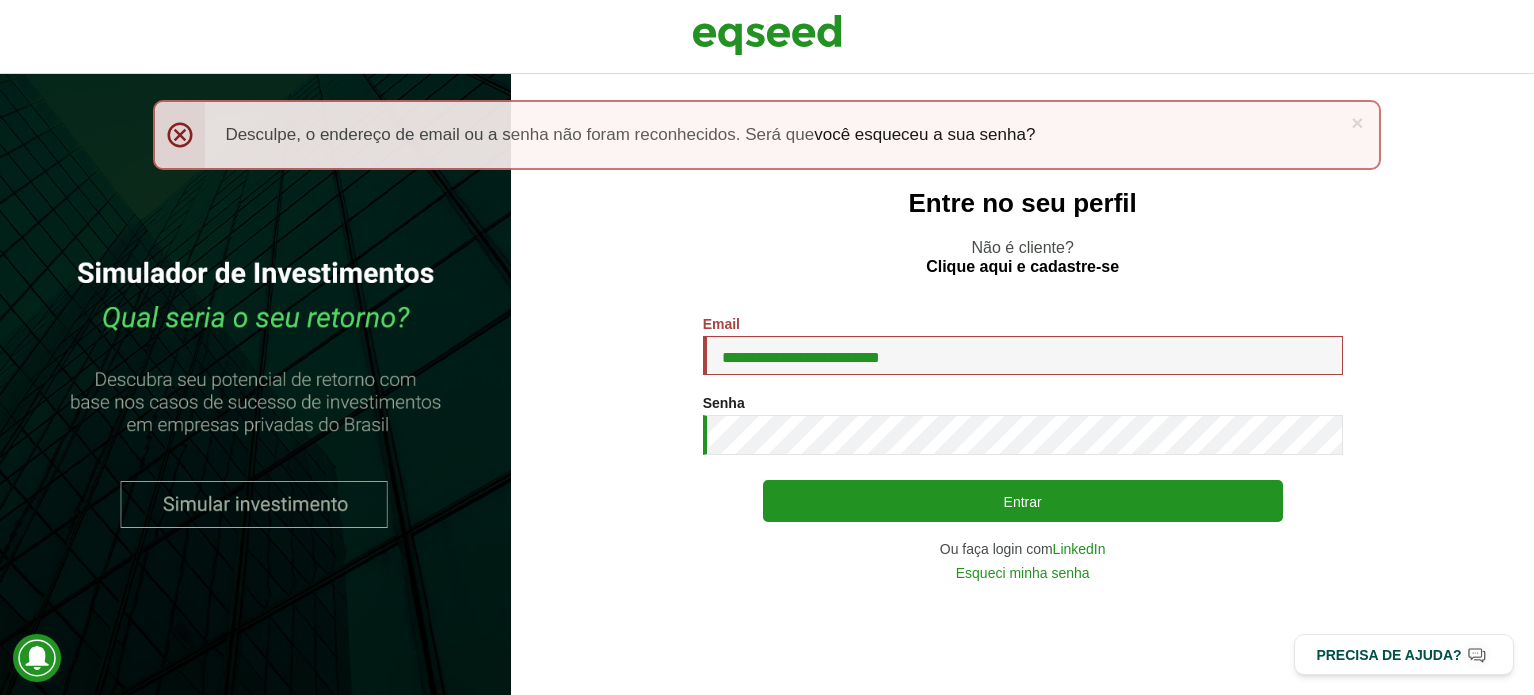 scroll, scrollTop: 0, scrollLeft: 0, axis: both 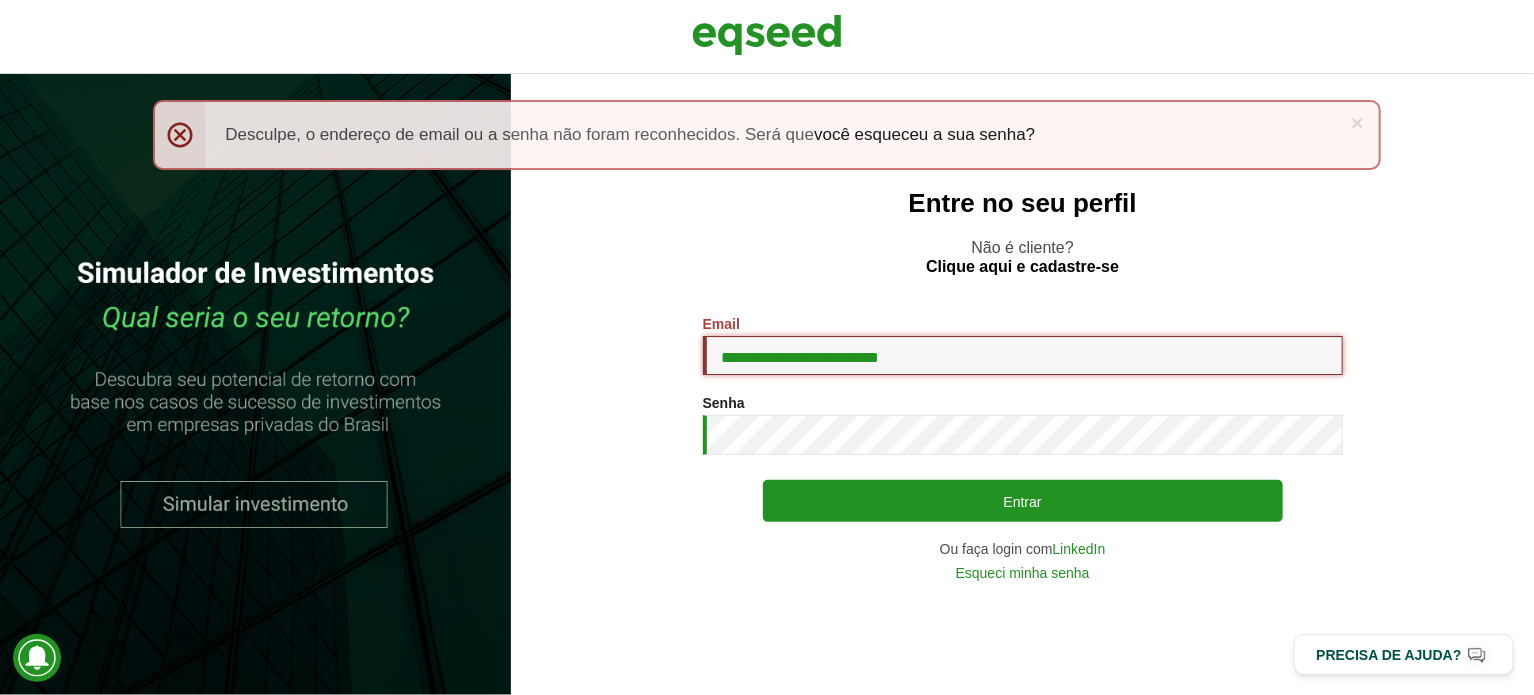 click on "**********" at bounding box center [1023, 355] 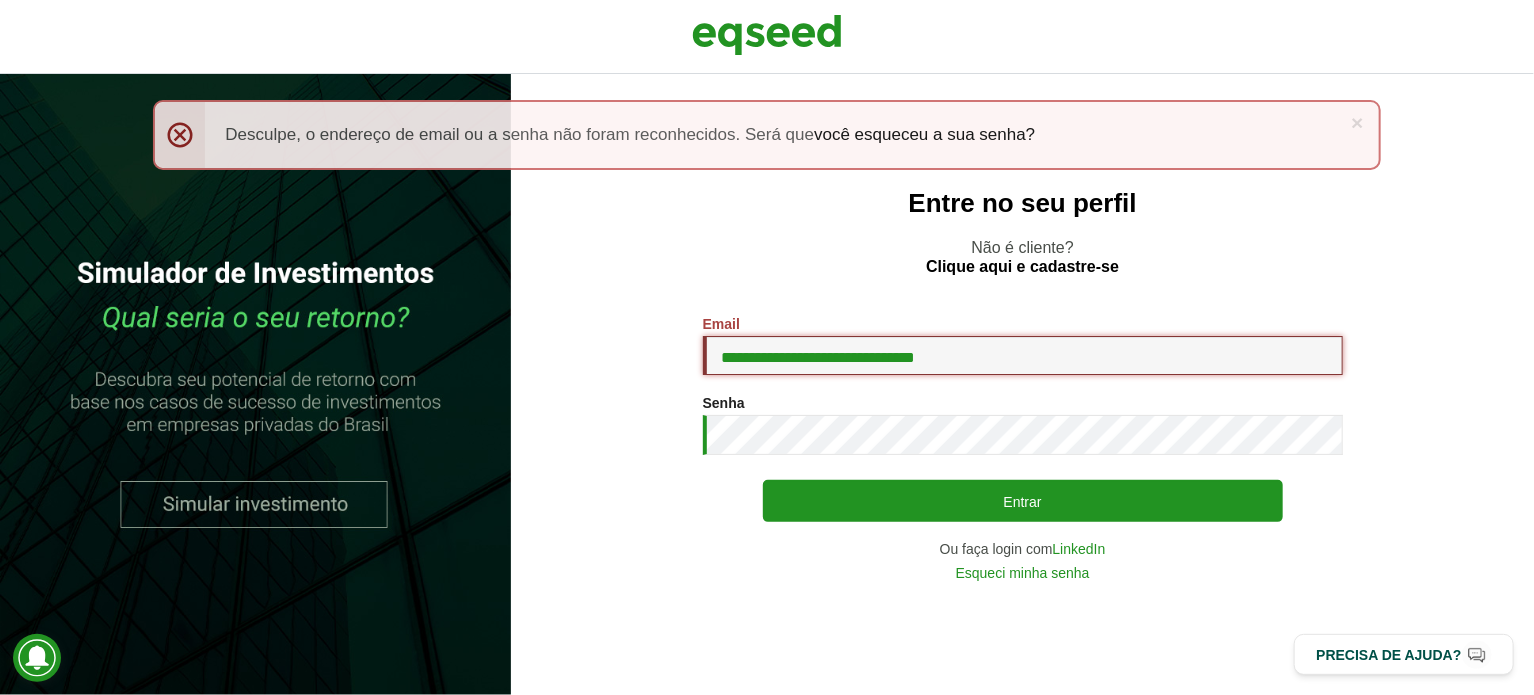 type on "**********" 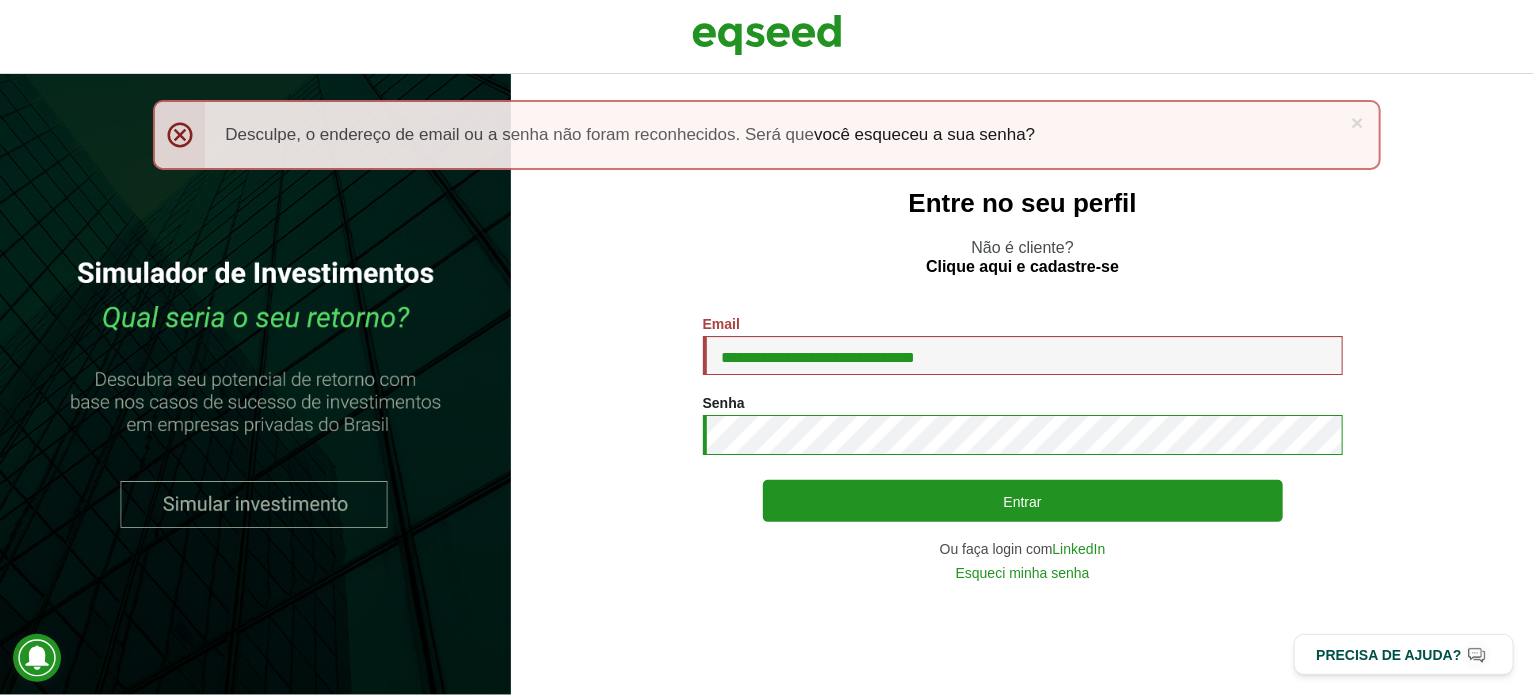click on "Entrar" at bounding box center [1023, 501] 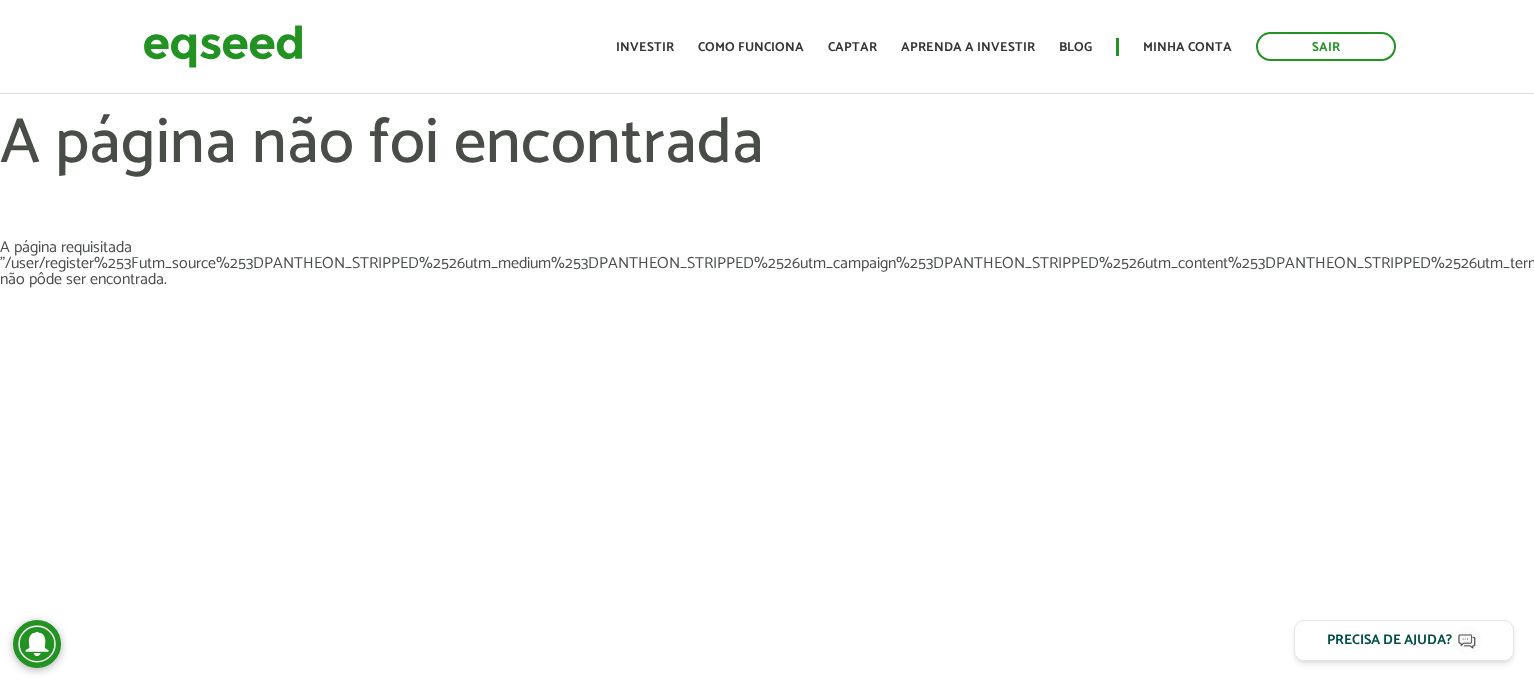 scroll, scrollTop: 0, scrollLeft: 0, axis: both 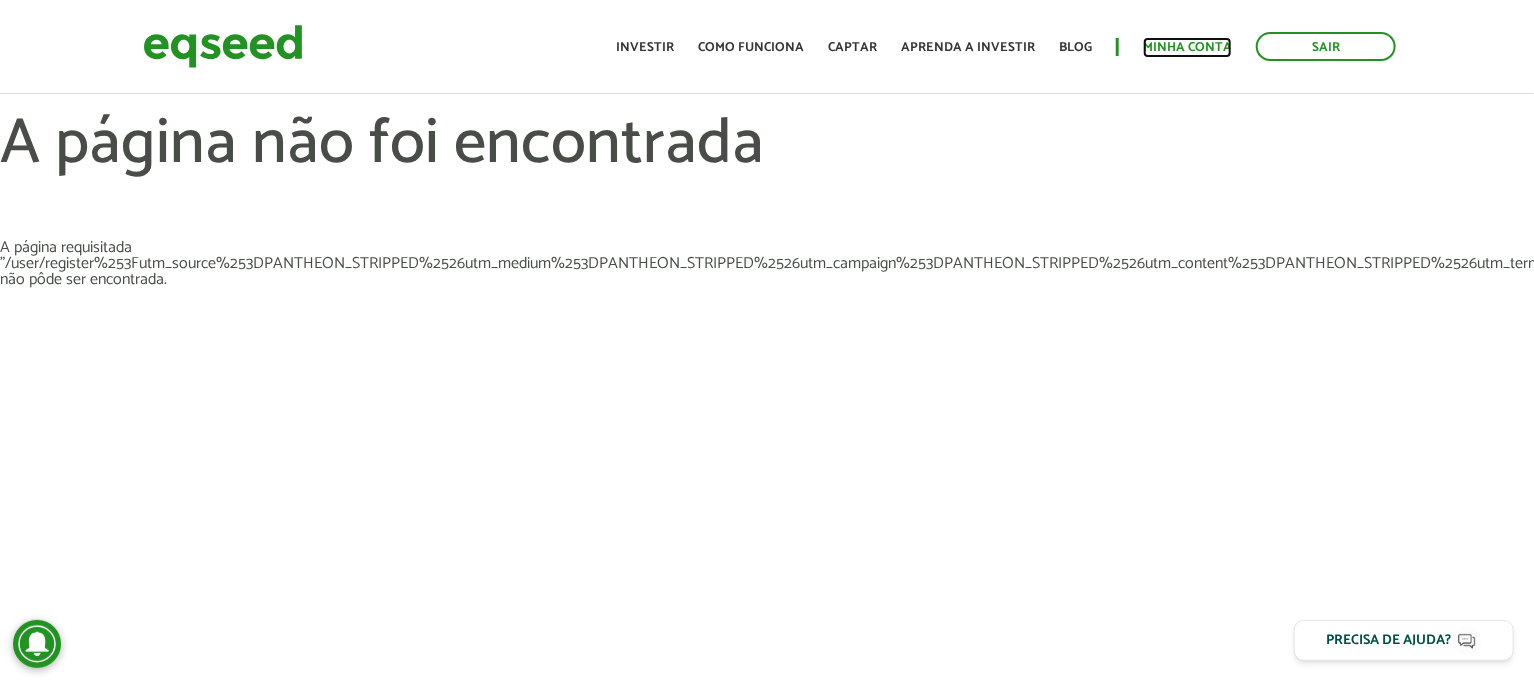 click on "Minha conta" at bounding box center (1187, 47) 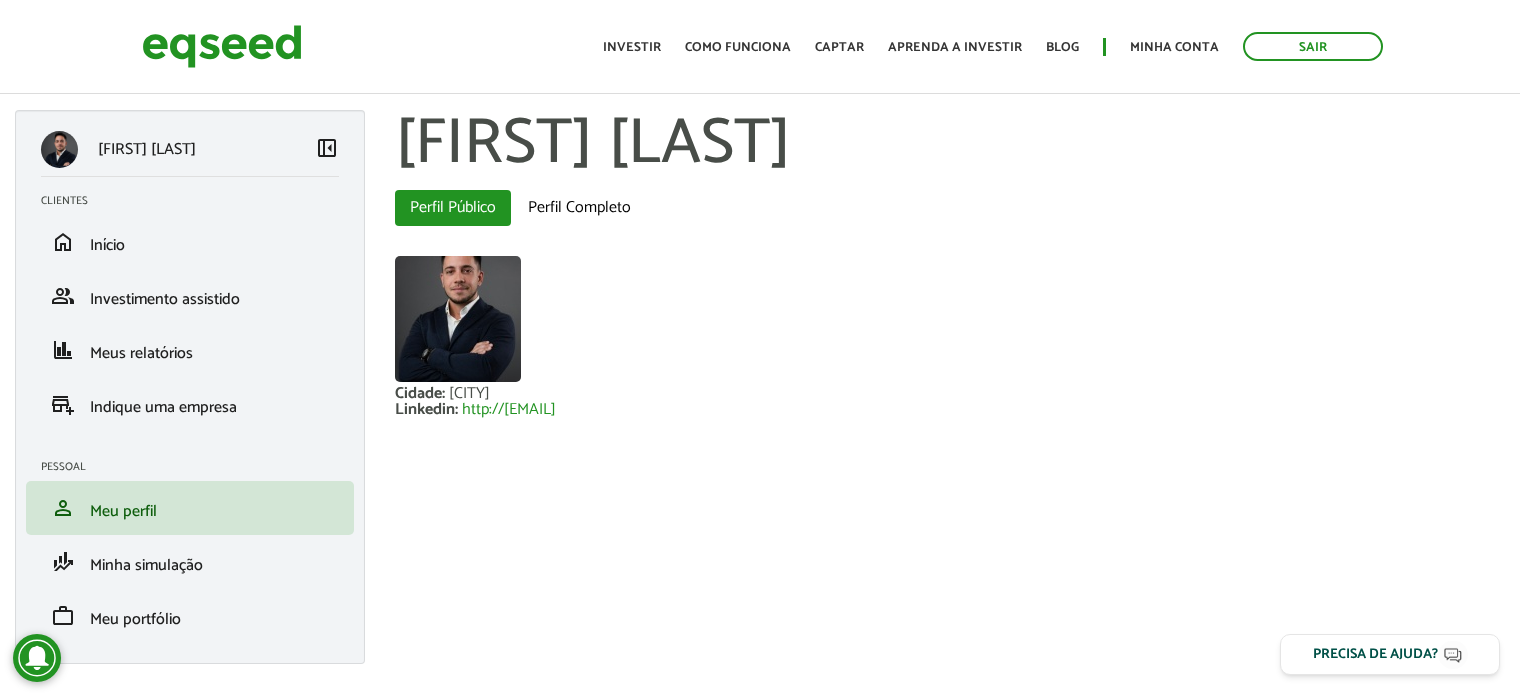 scroll, scrollTop: 0, scrollLeft: 0, axis: both 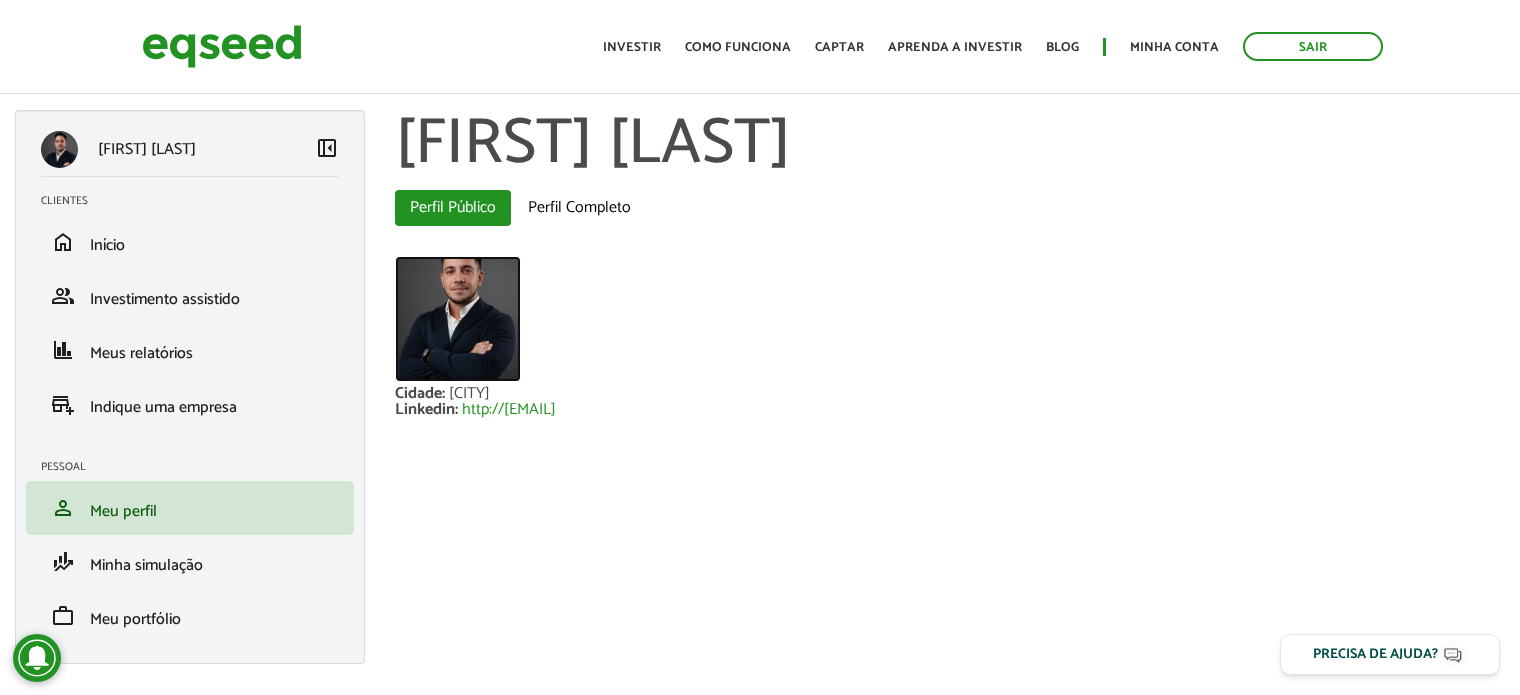 click at bounding box center (458, 319) 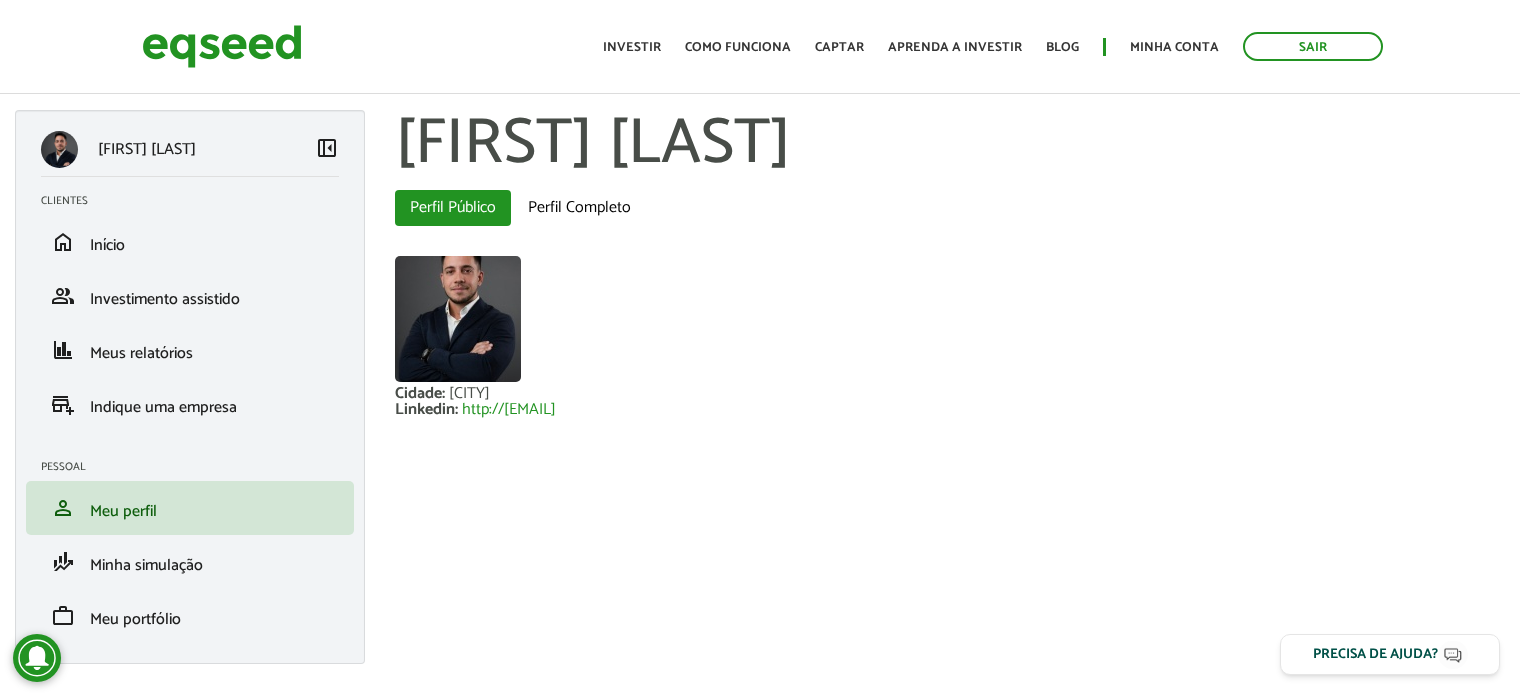 scroll, scrollTop: 0, scrollLeft: 0, axis: both 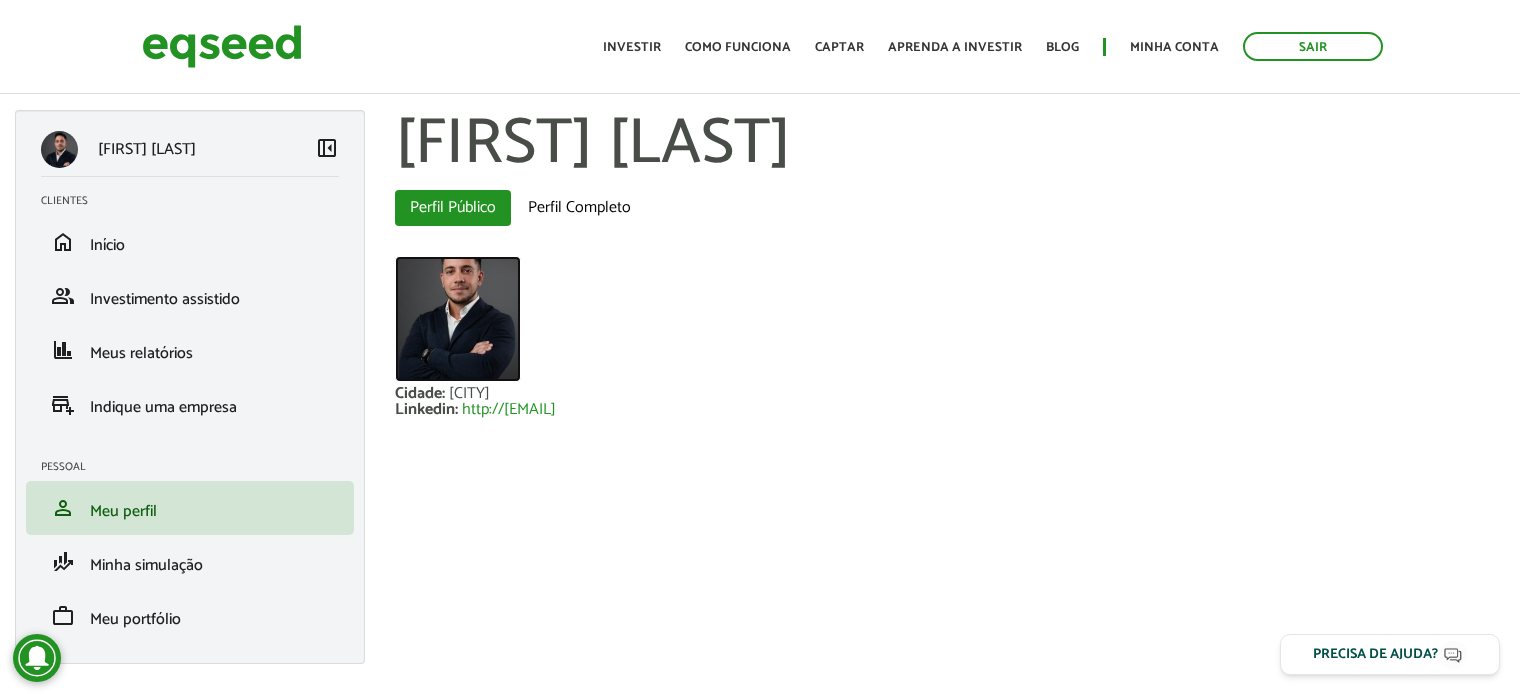 click at bounding box center (458, 319) 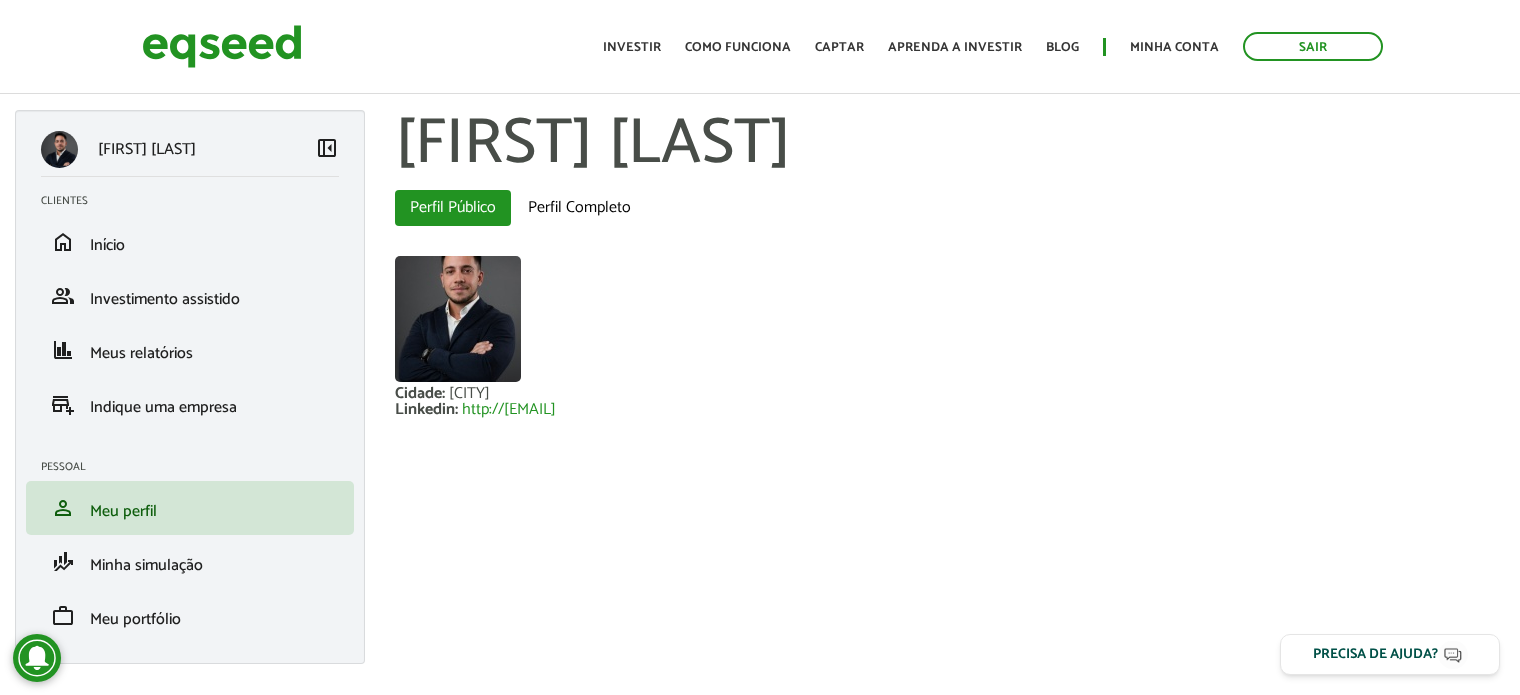 scroll, scrollTop: 0, scrollLeft: 0, axis: both 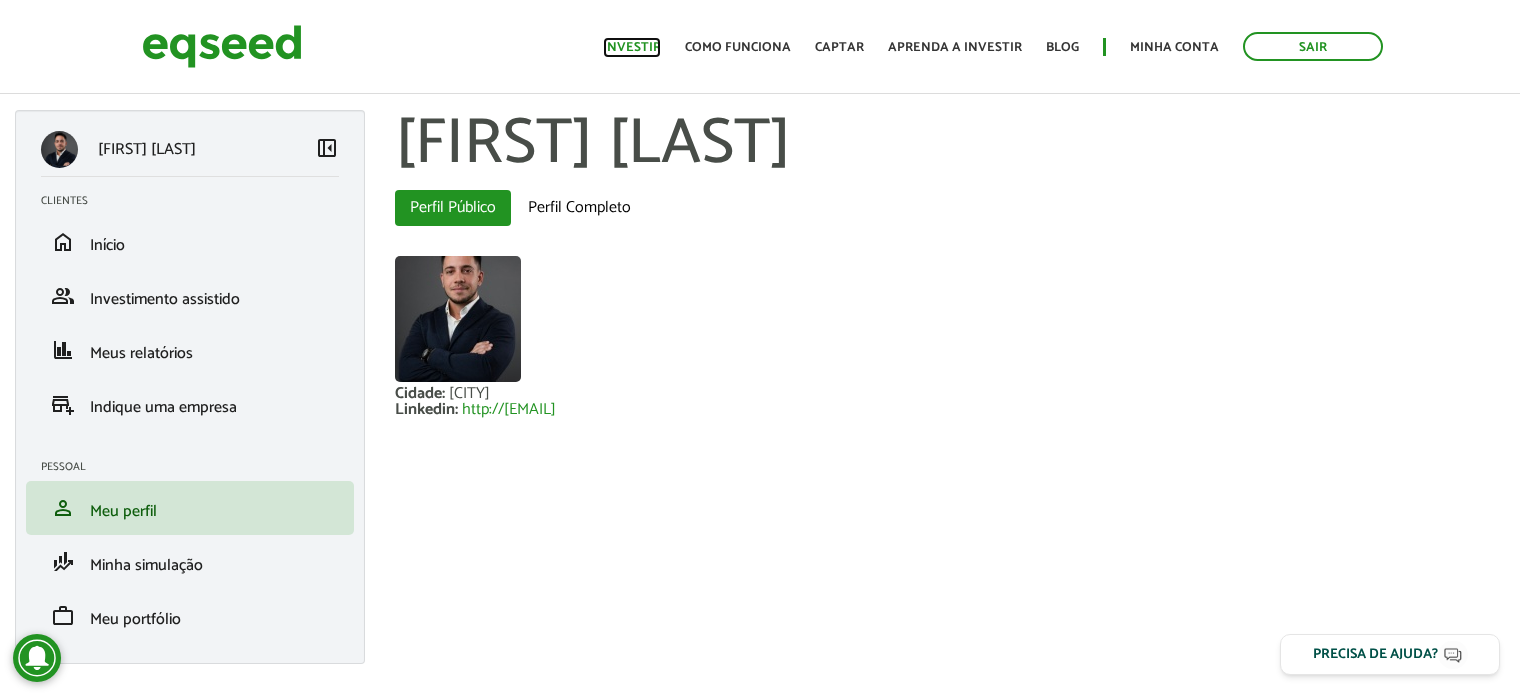 click on "Investir" at bounding box center (632, 47) 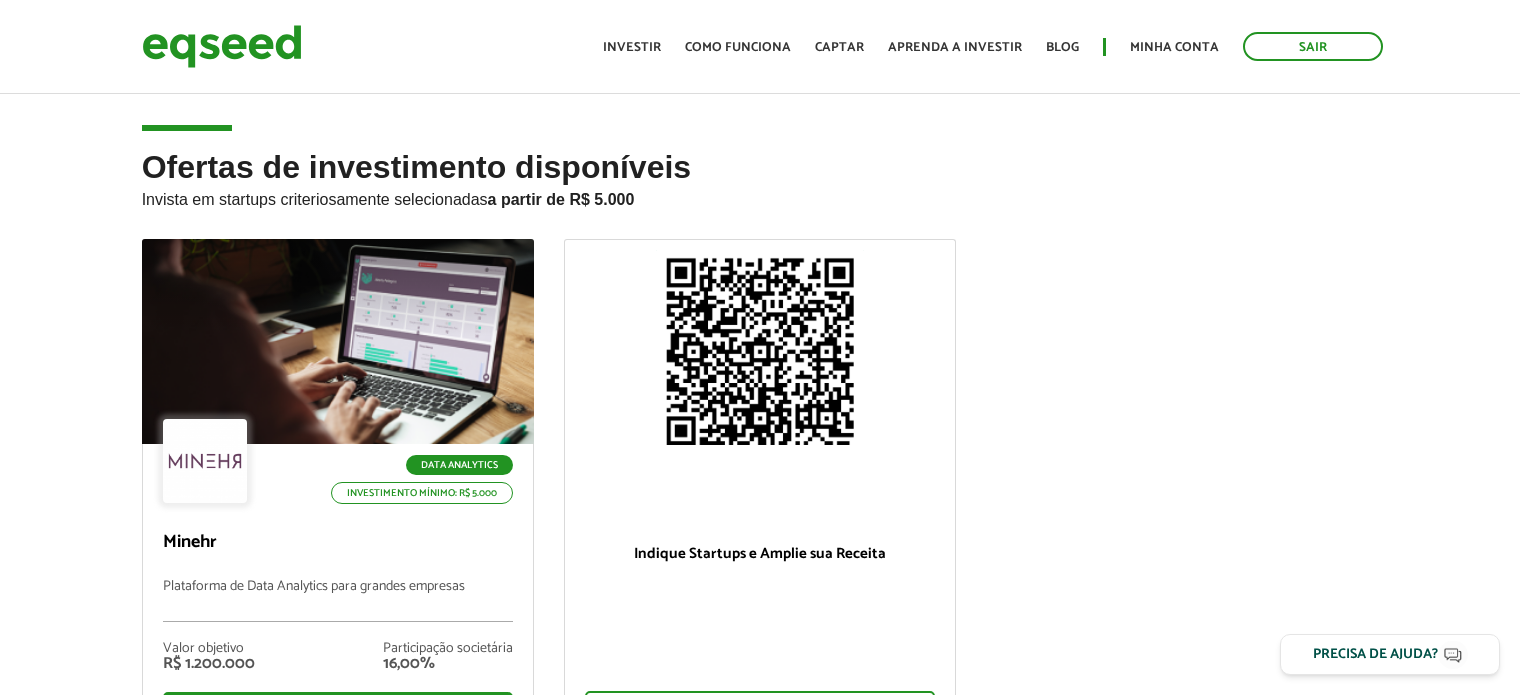 scroll, scrollTop: 0, scrollLeft: 0, axis: both 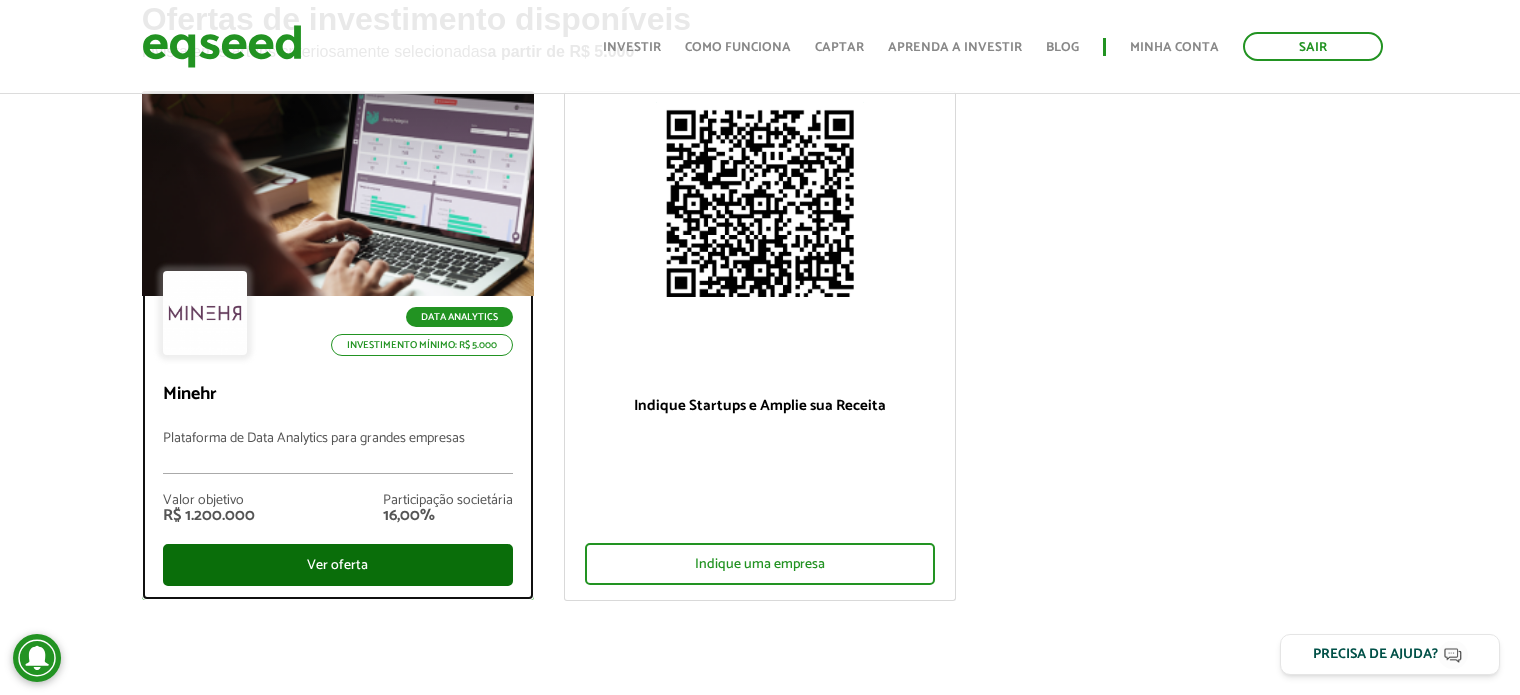 click on "Ver oferta" at bounding box center [338, 565] 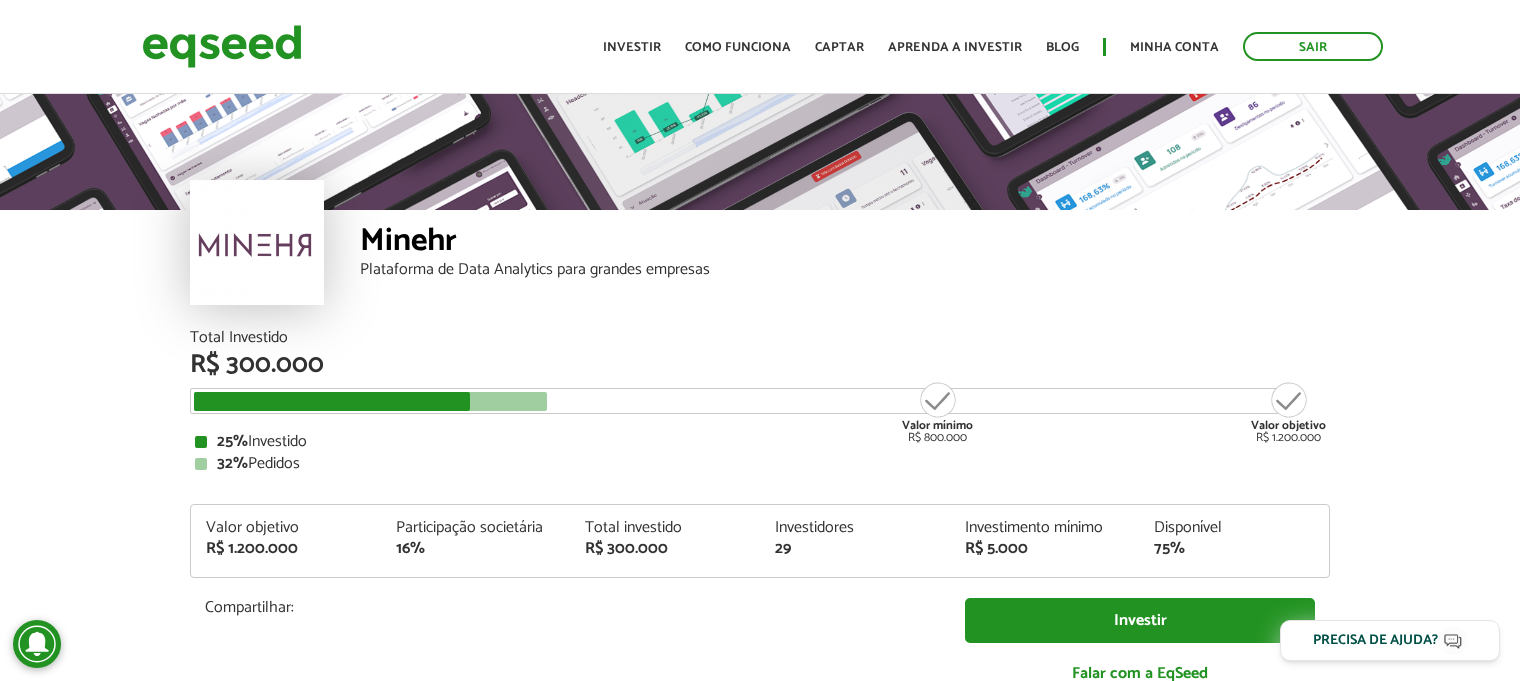 scroll, scrollTop: 0, scrollLeft: 0, axis: both 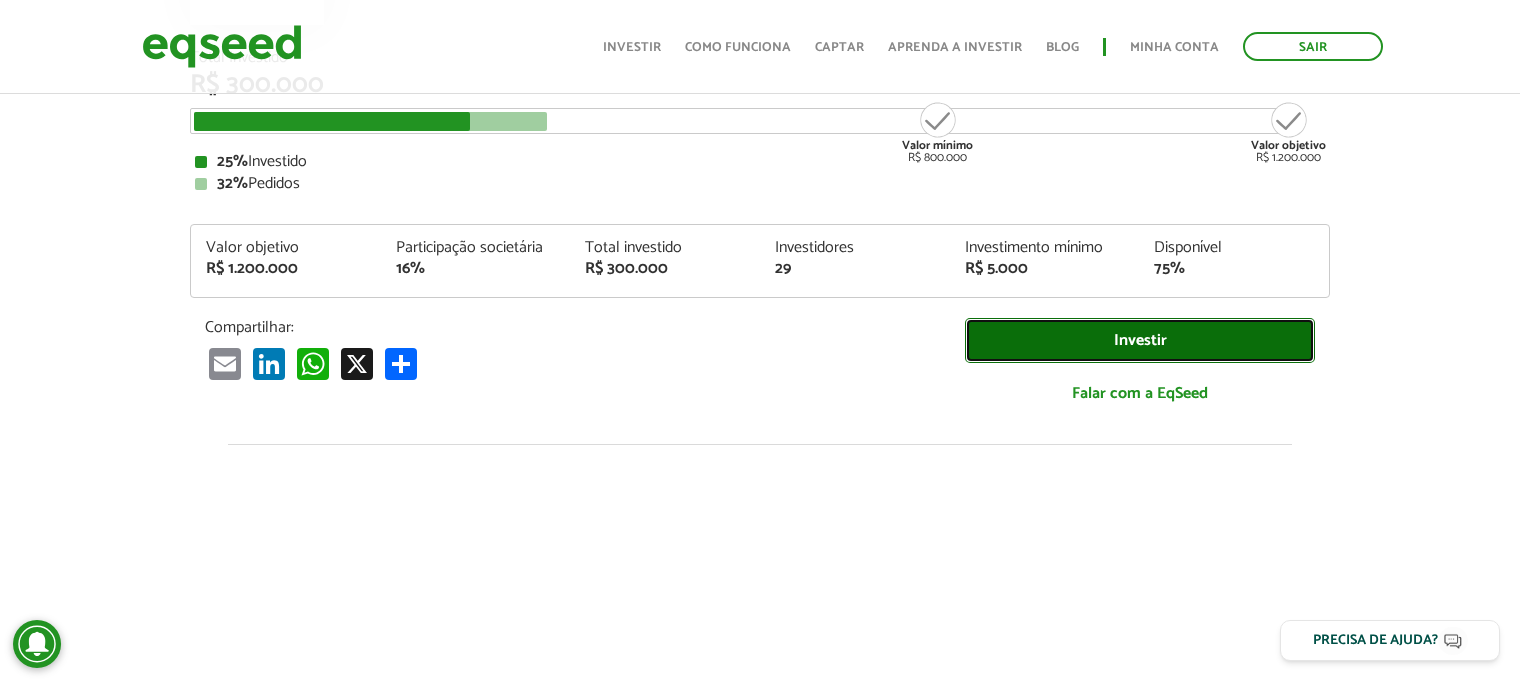 click on "Investir" at bounding box center (1140, 340) 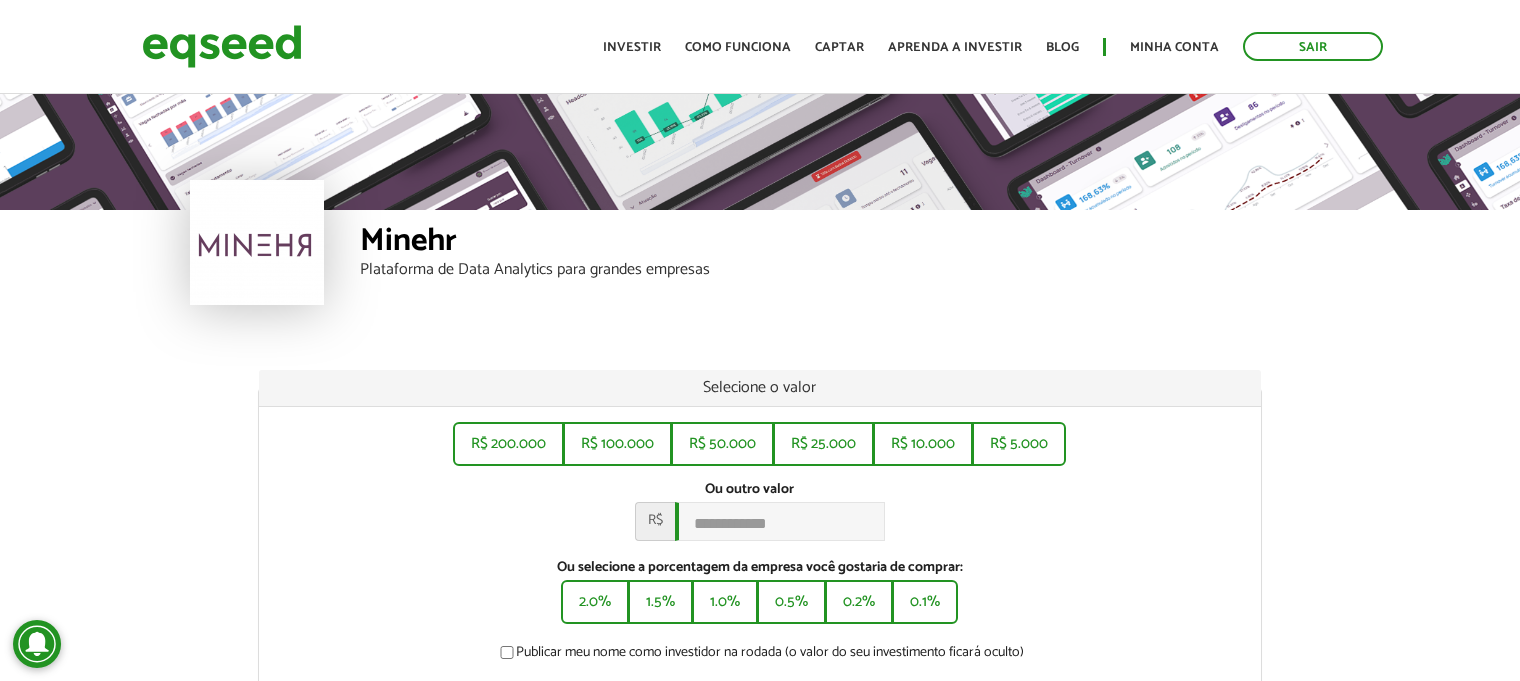 scroll, scrollTop: 0, scrollLeft: 0, axis: both 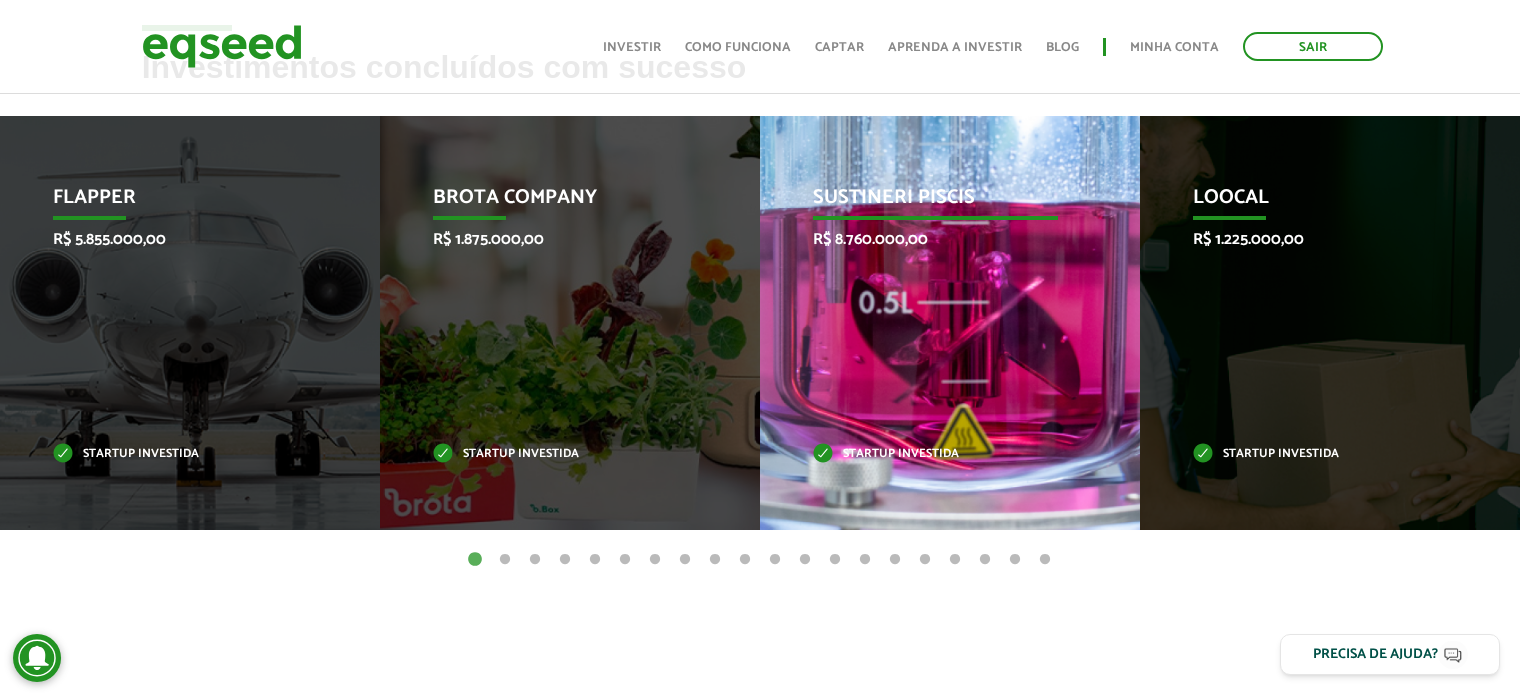 click on "Sustineri Piscis" at bounding box center [935, 203] 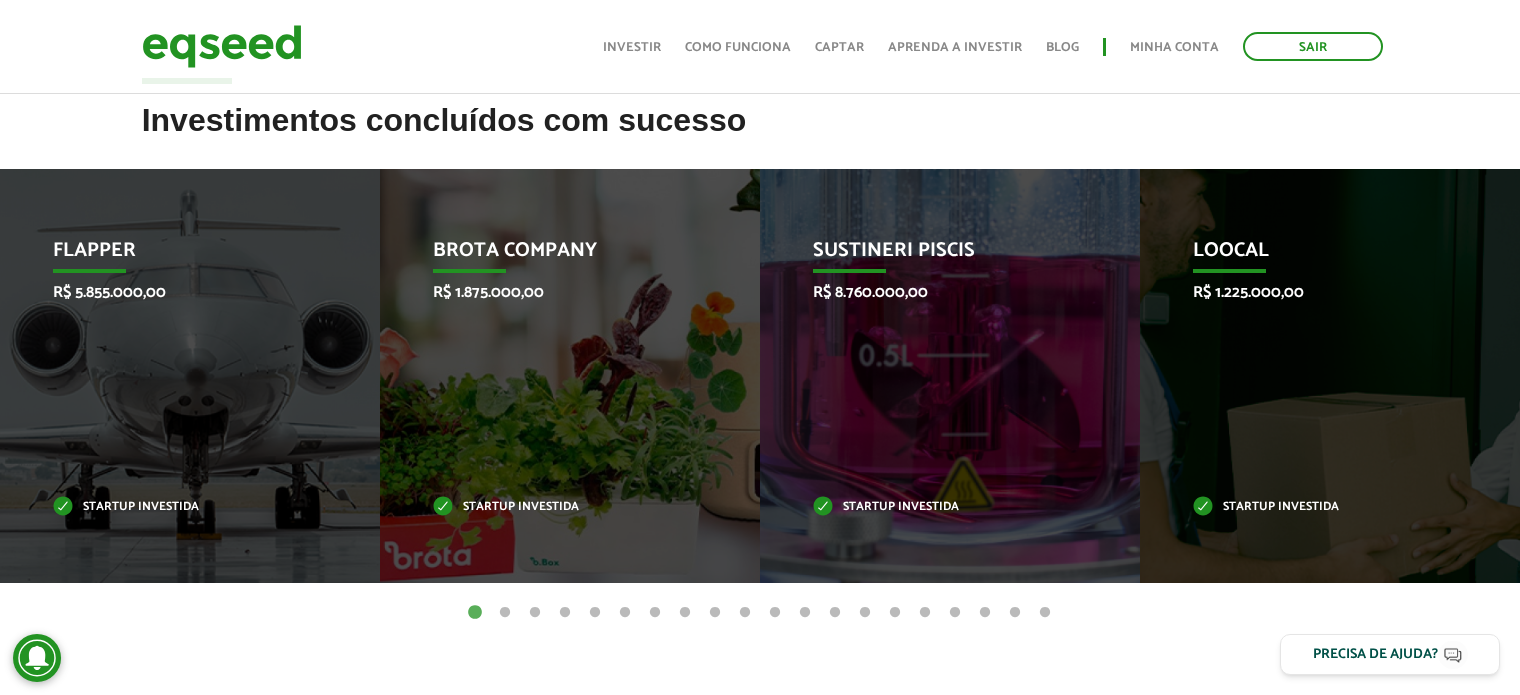 scroll, scrollTop: 773, scrollLeft: 0, axis: vertical 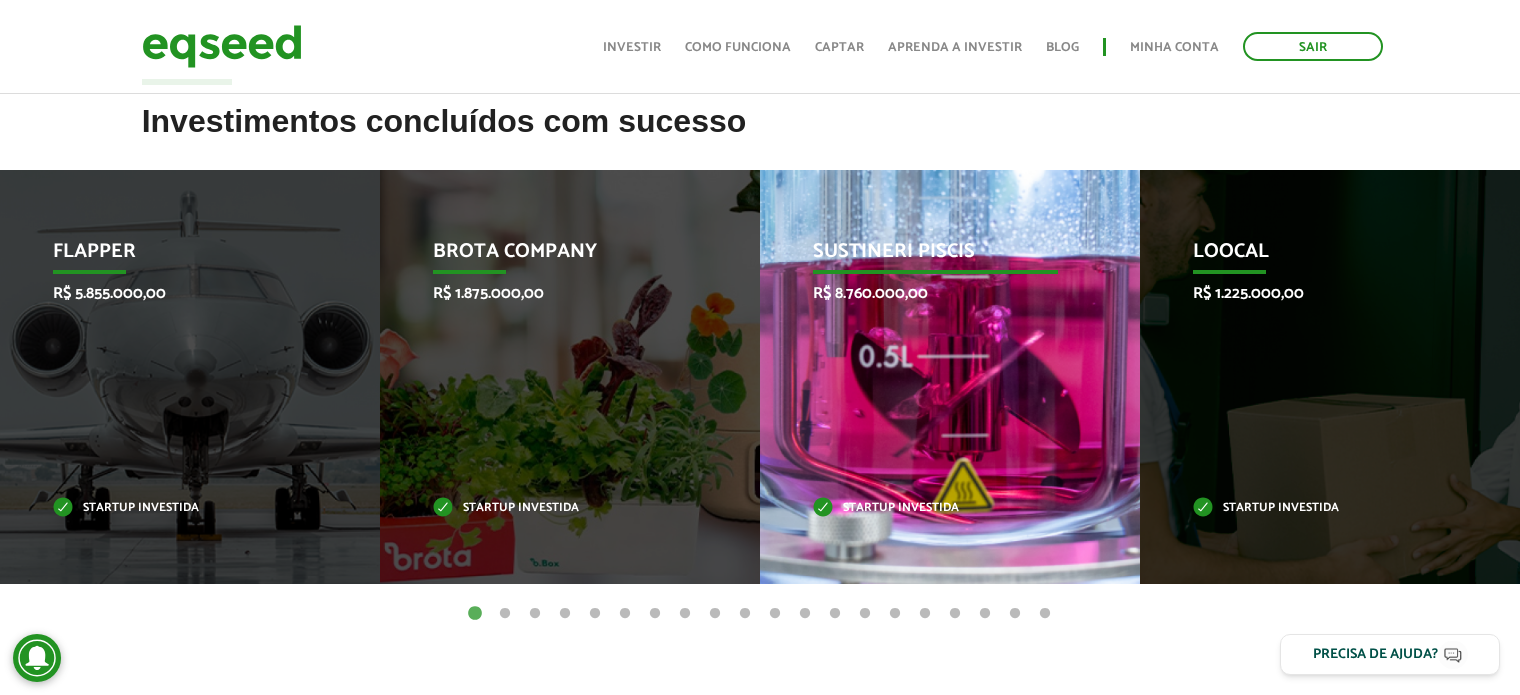 click on "Sustineri Piscis
R$ 8.760.000,00
Startup investida" at bounding box center (935, 377) 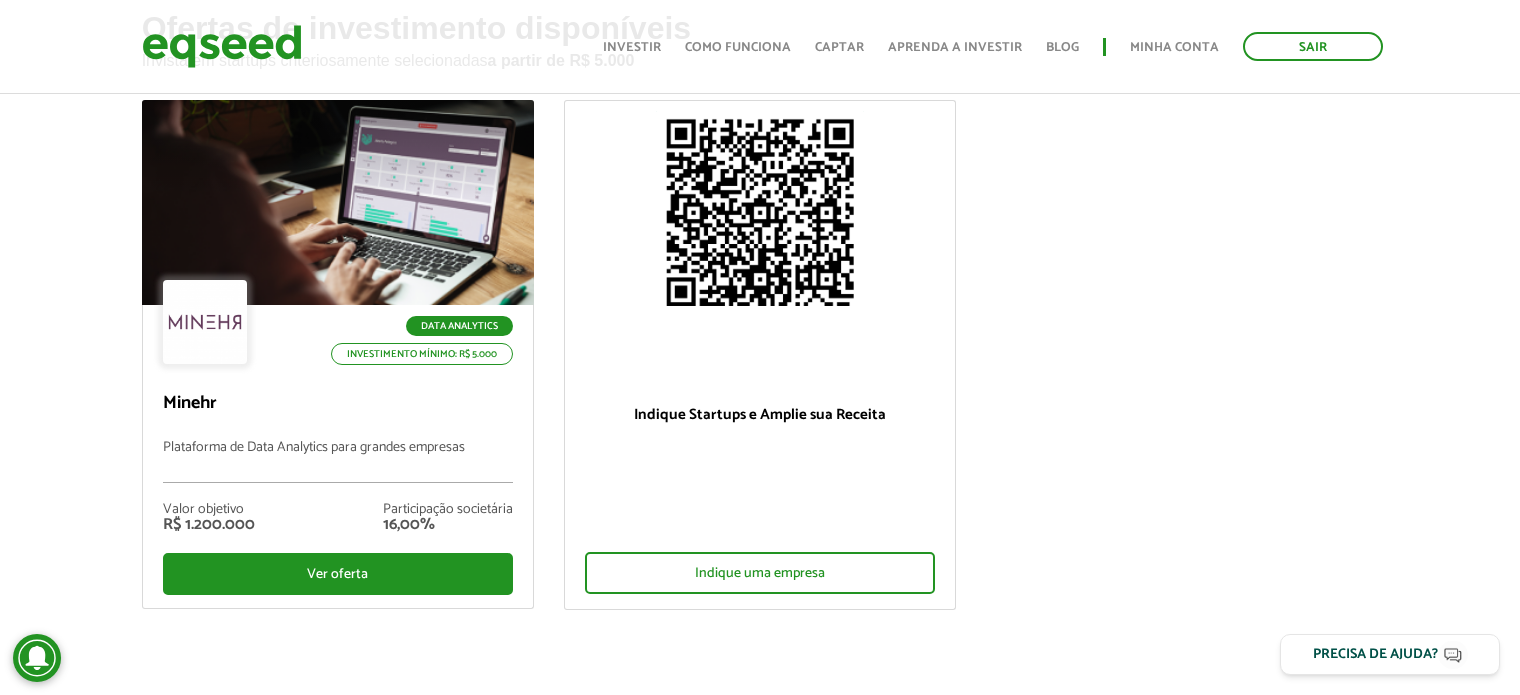 scroll, scrollTop: 138, scrollLeft: 0, axis: vertical 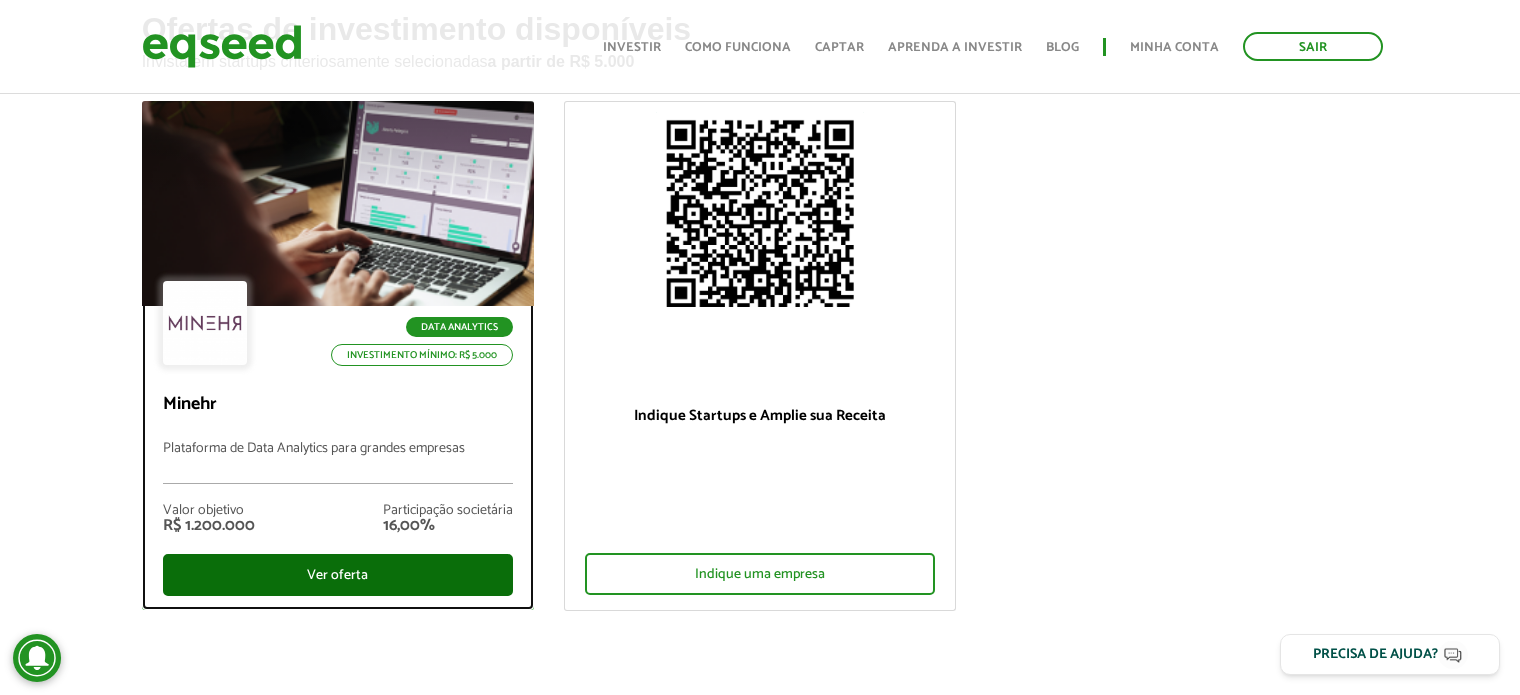 click on "Ver oferta" at bounding box center (338, 575) 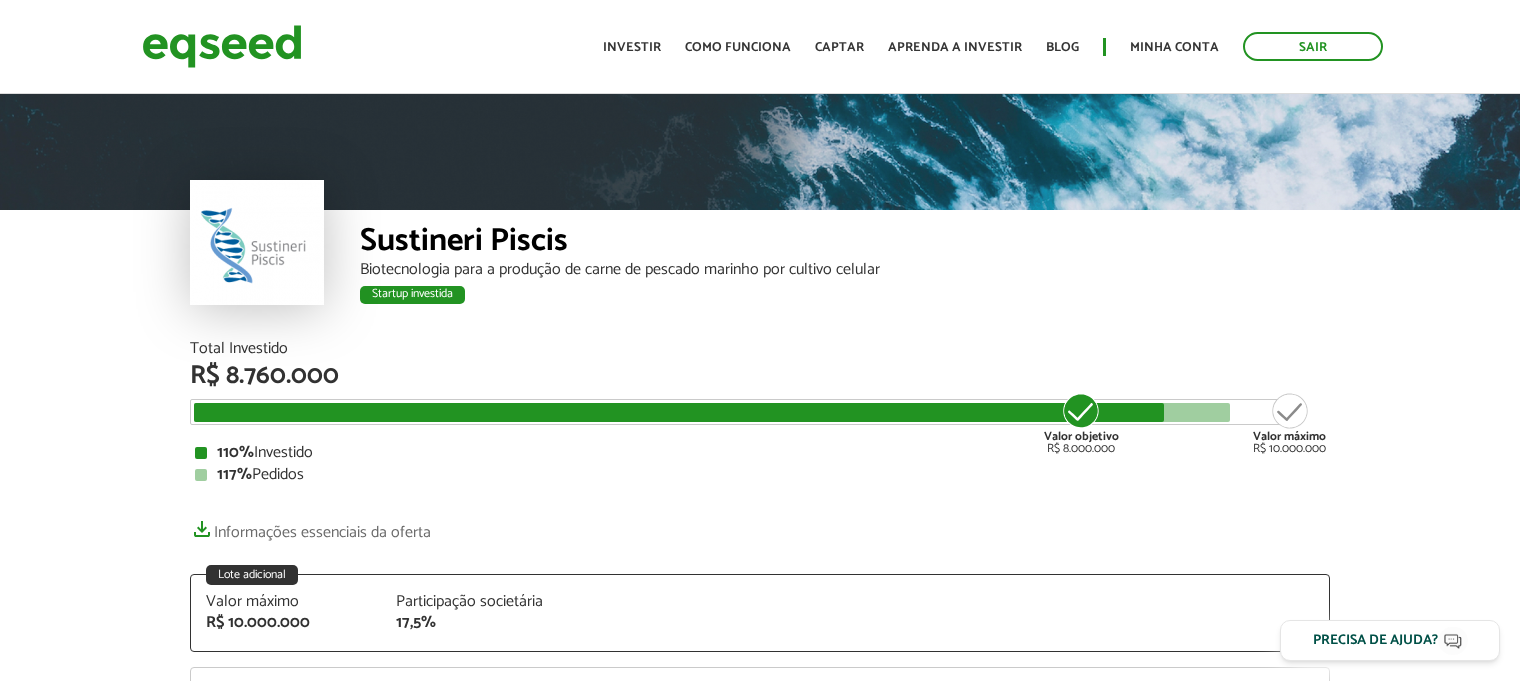 scroll, scrollTop: 0, scrollLeft: 0, axis: both 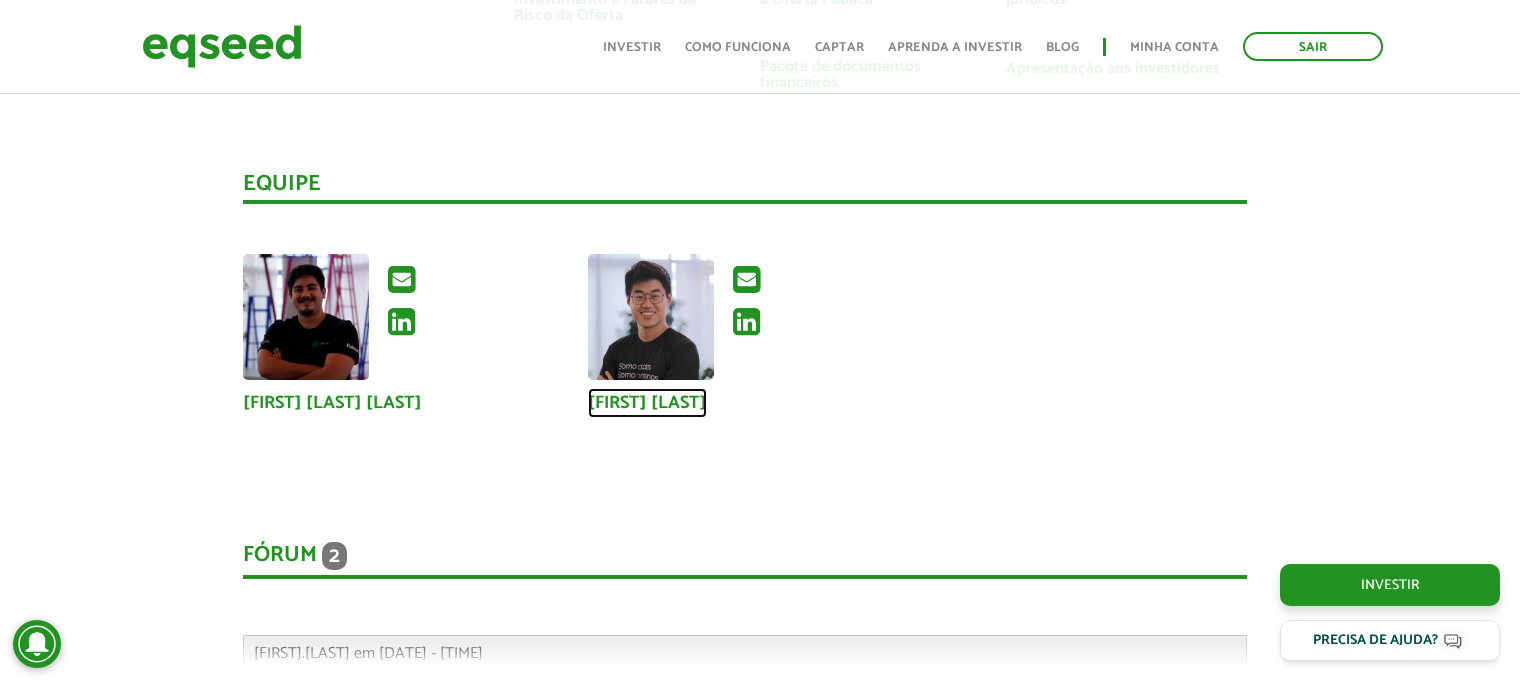 click on "[FIRST] [LAST]" at bounding box center (647, 403) 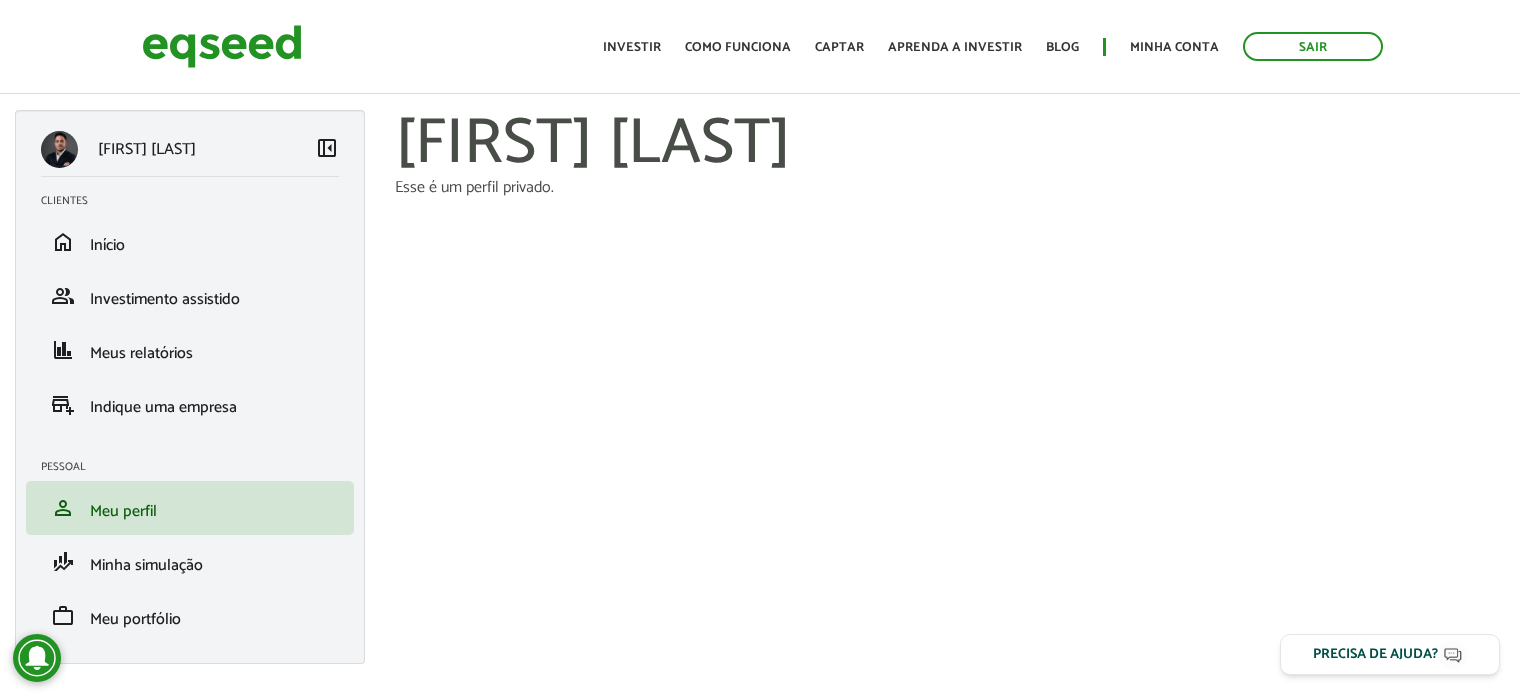 scroll, scrollTop: 0, scrollLeft: 0, axis: both 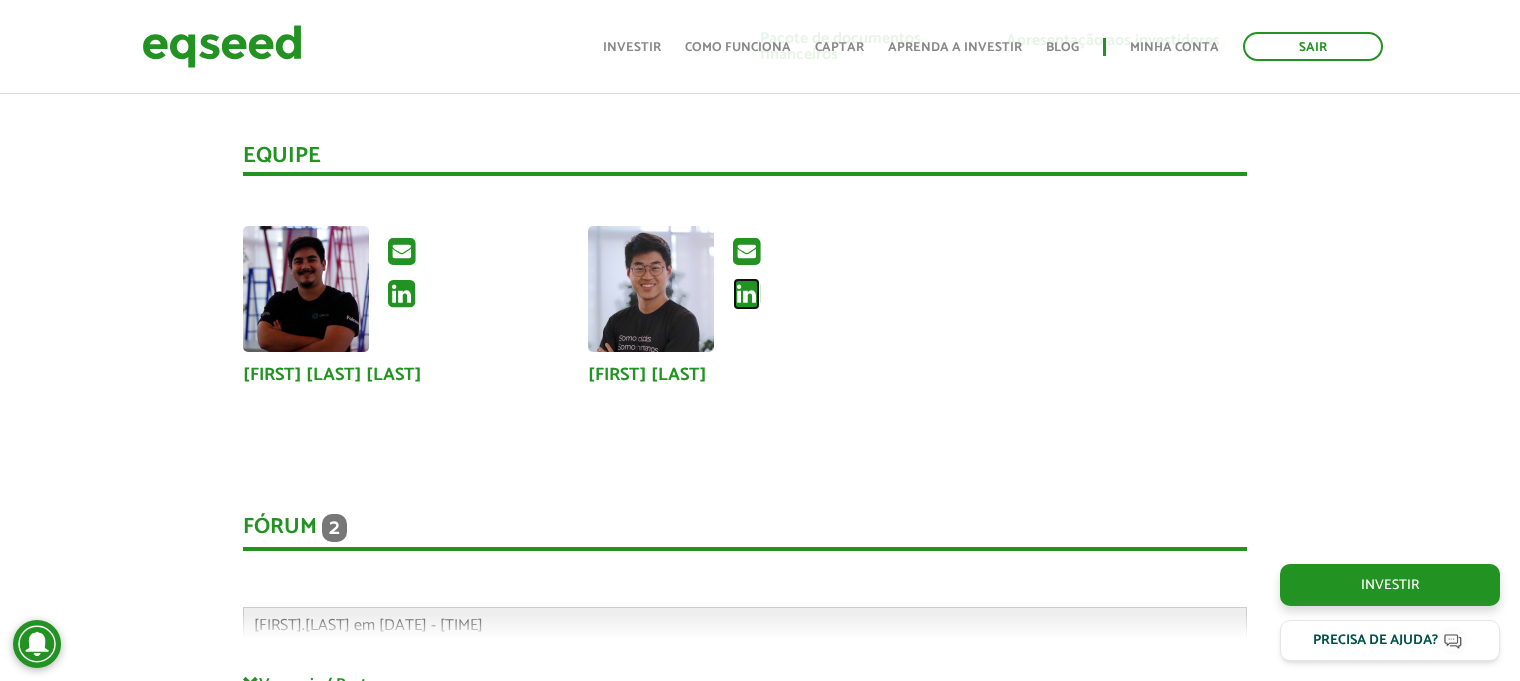click at bounding box center [746, 294] 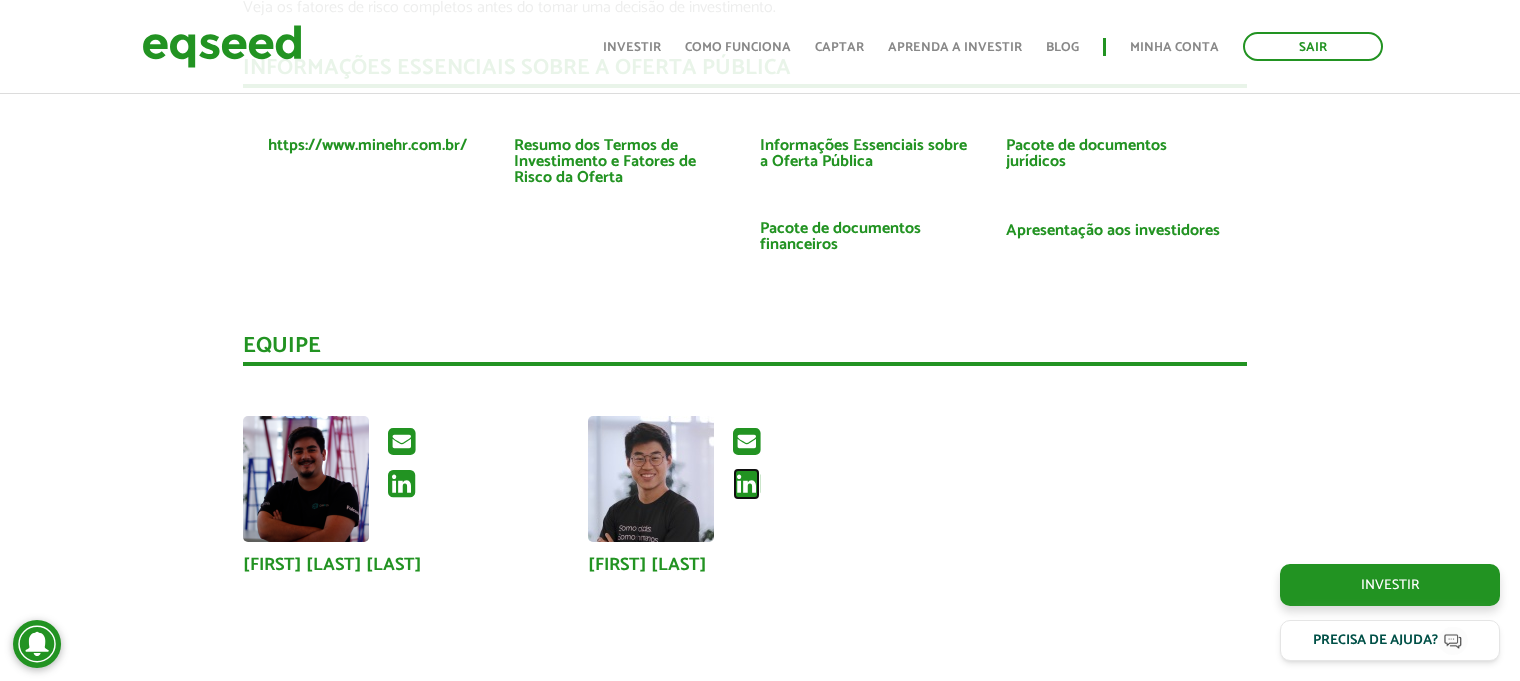 scroll, scrollTop: 3926, scrollLeft: 15, axis: both 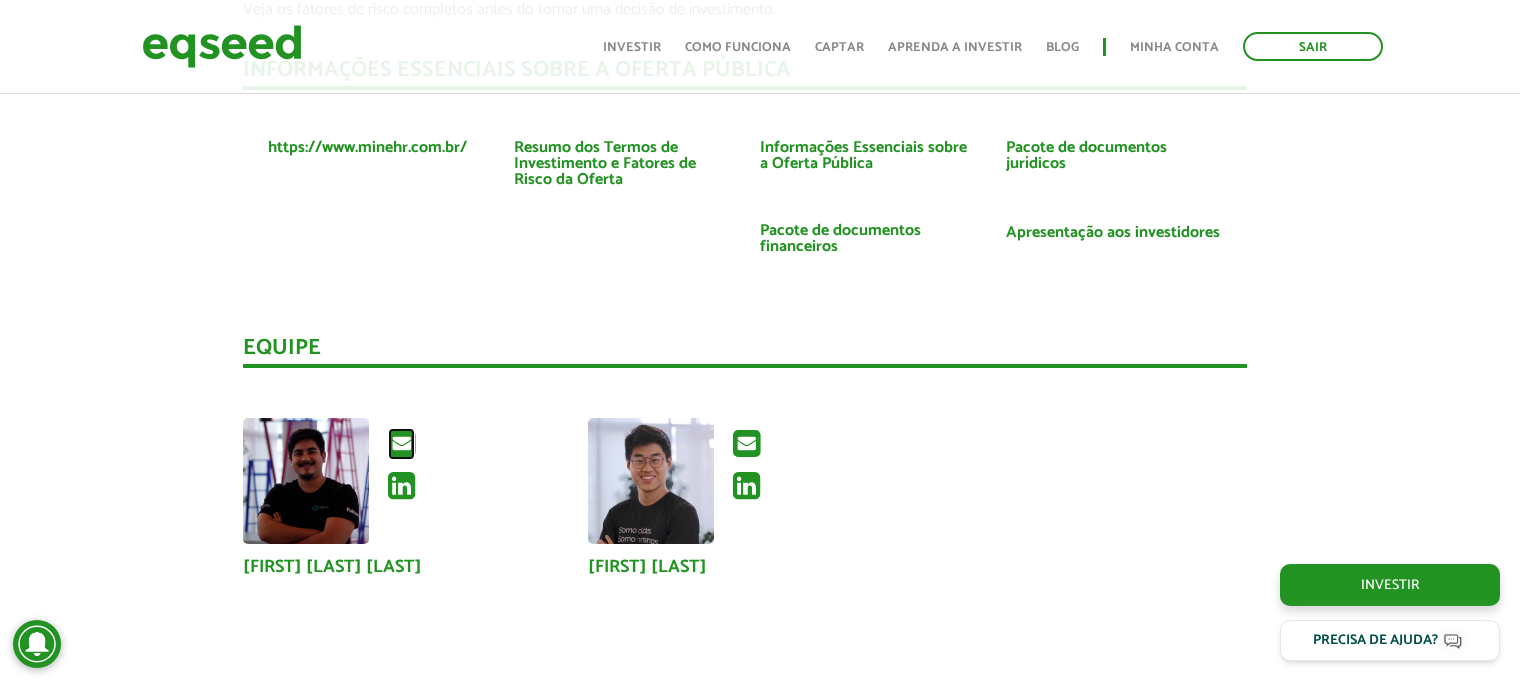 click at bounding box center [401, 444] 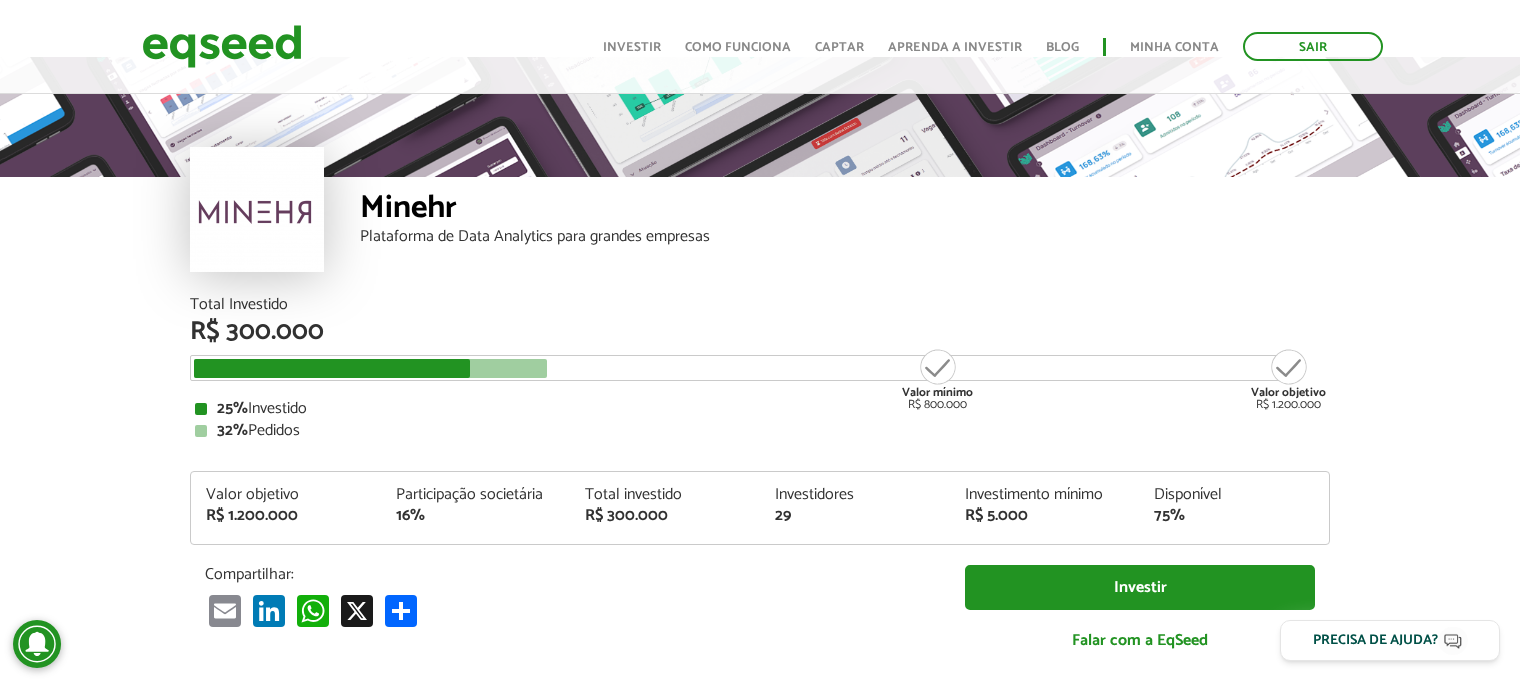 scroll, scrollTop: 0, scrollLeft: 0, axis: both 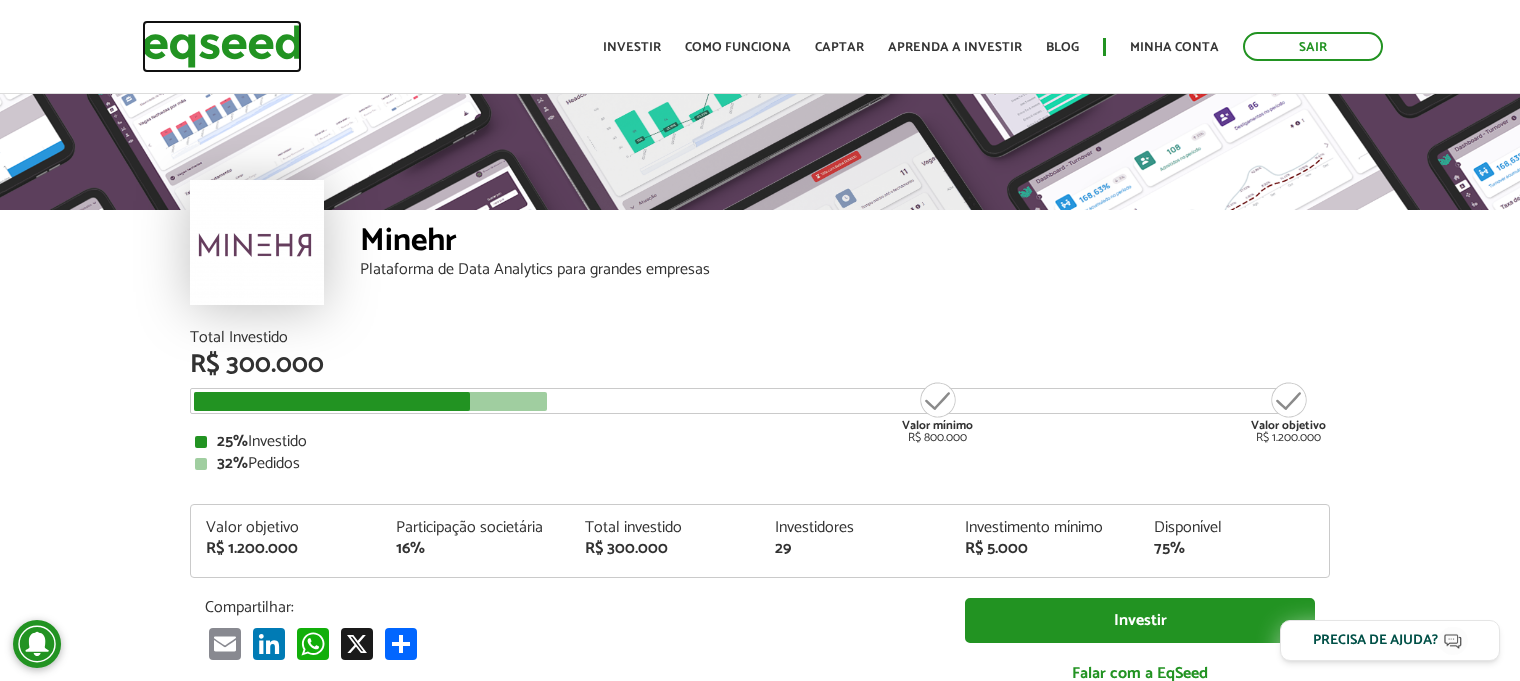 click at bounding box center (222, 46) 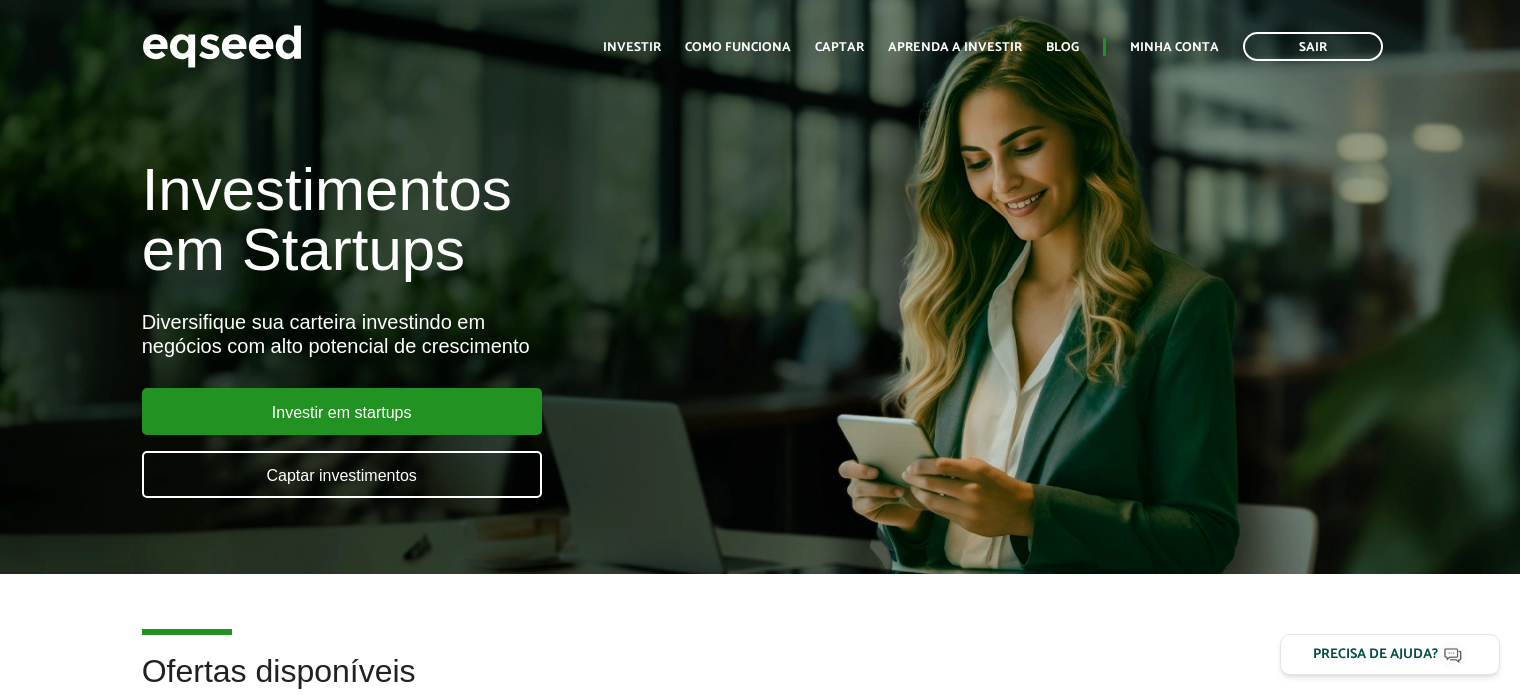 scroll, scrollTop: 0, scrollLeft: 0, axis: both 